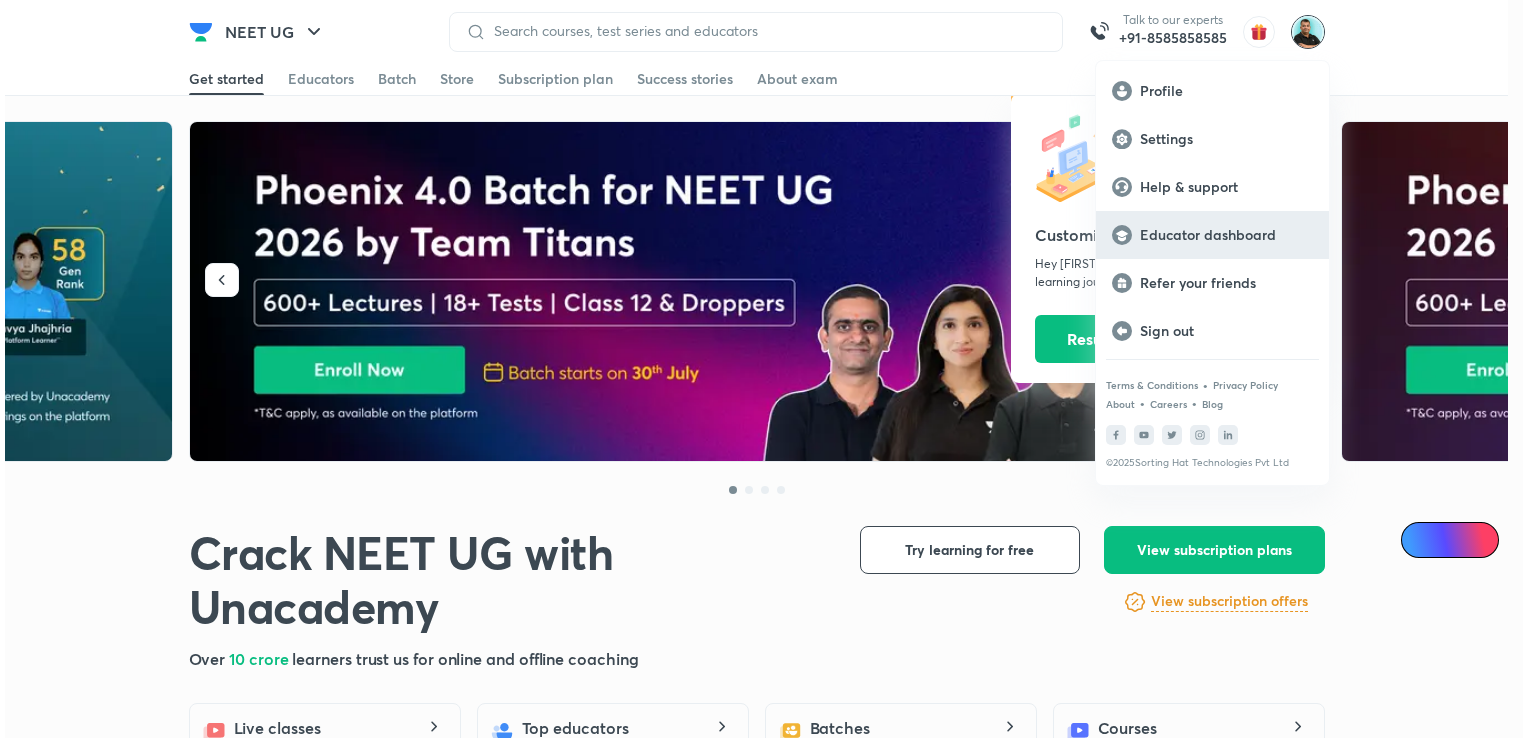 scroll, scrollTop: 0, scrollLeft: 0, axis: both 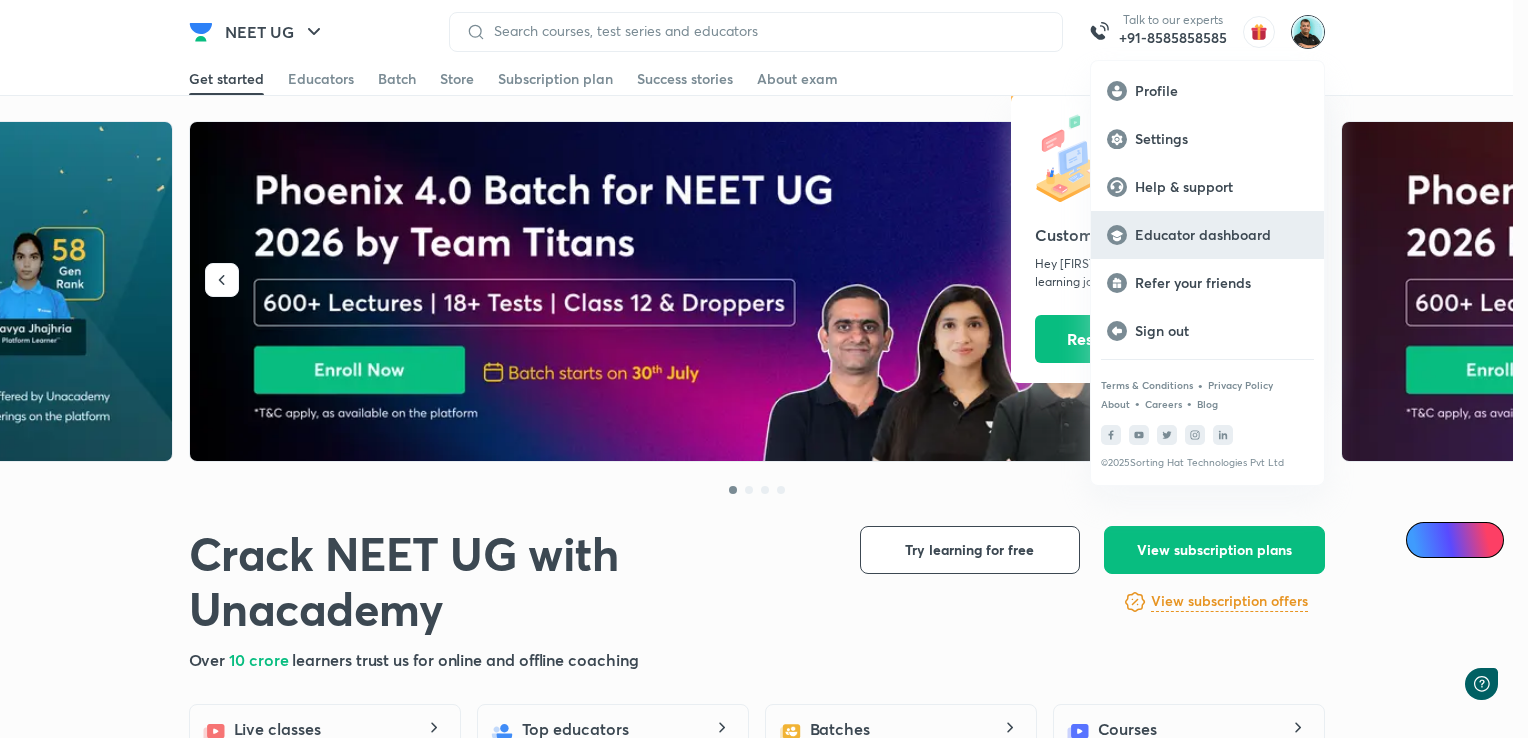 click on "Educator dashboard" at bounding box center (1221, 235) 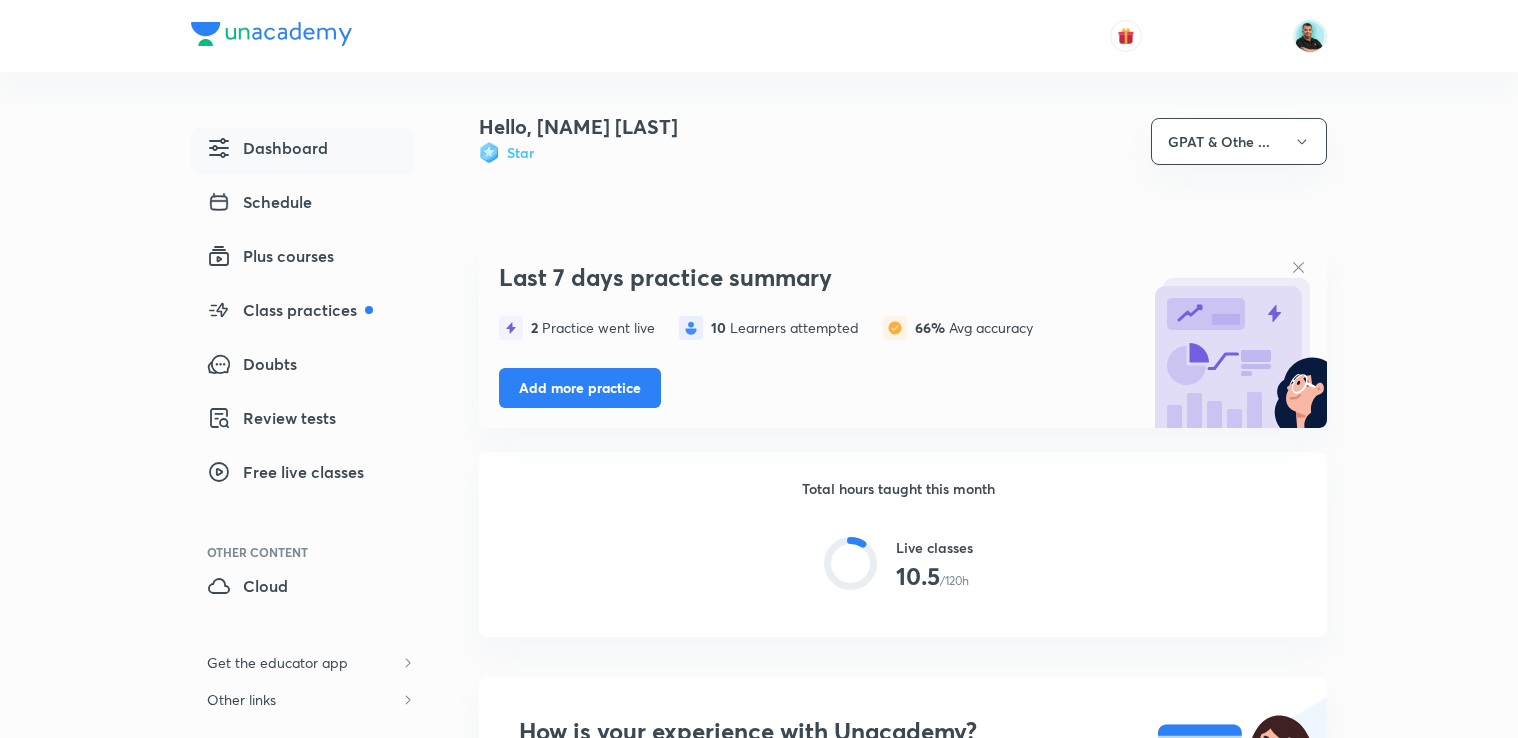 scroll, scrollTop: 0, scrollLeft: 0, axis: both 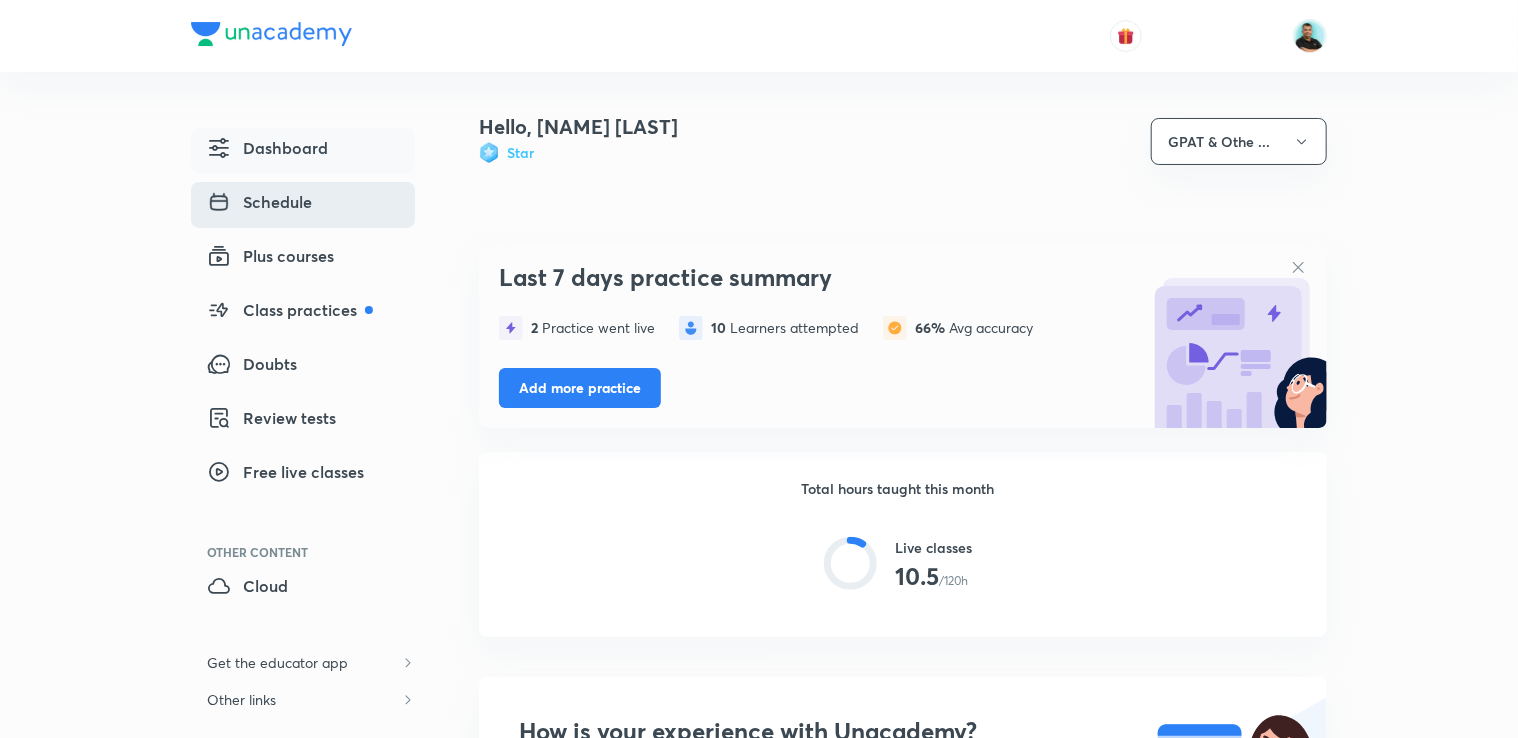 click on "Schedule" at bounding box center [259, 202] 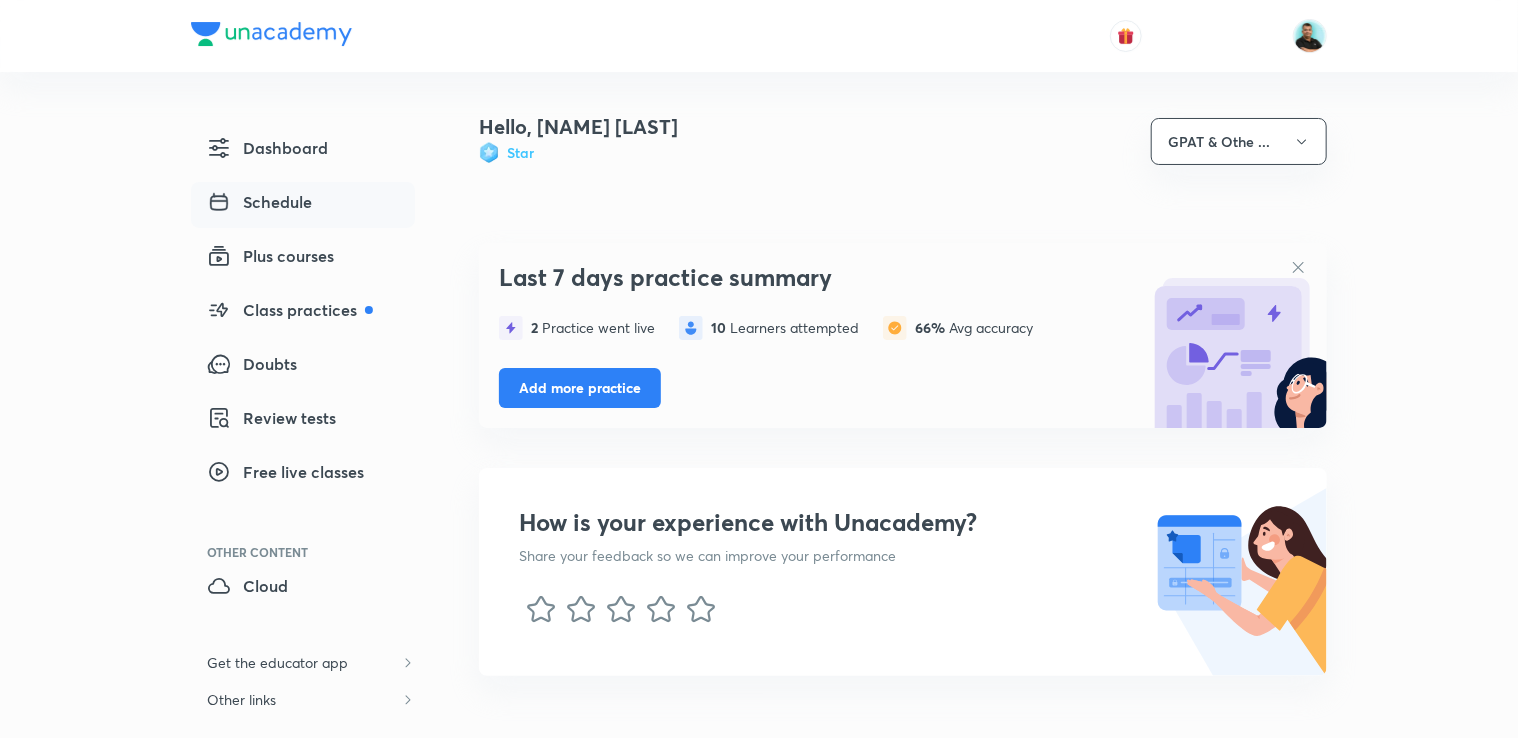 scroll, scrollTop: 0, scrollLeft: 0, axis: both 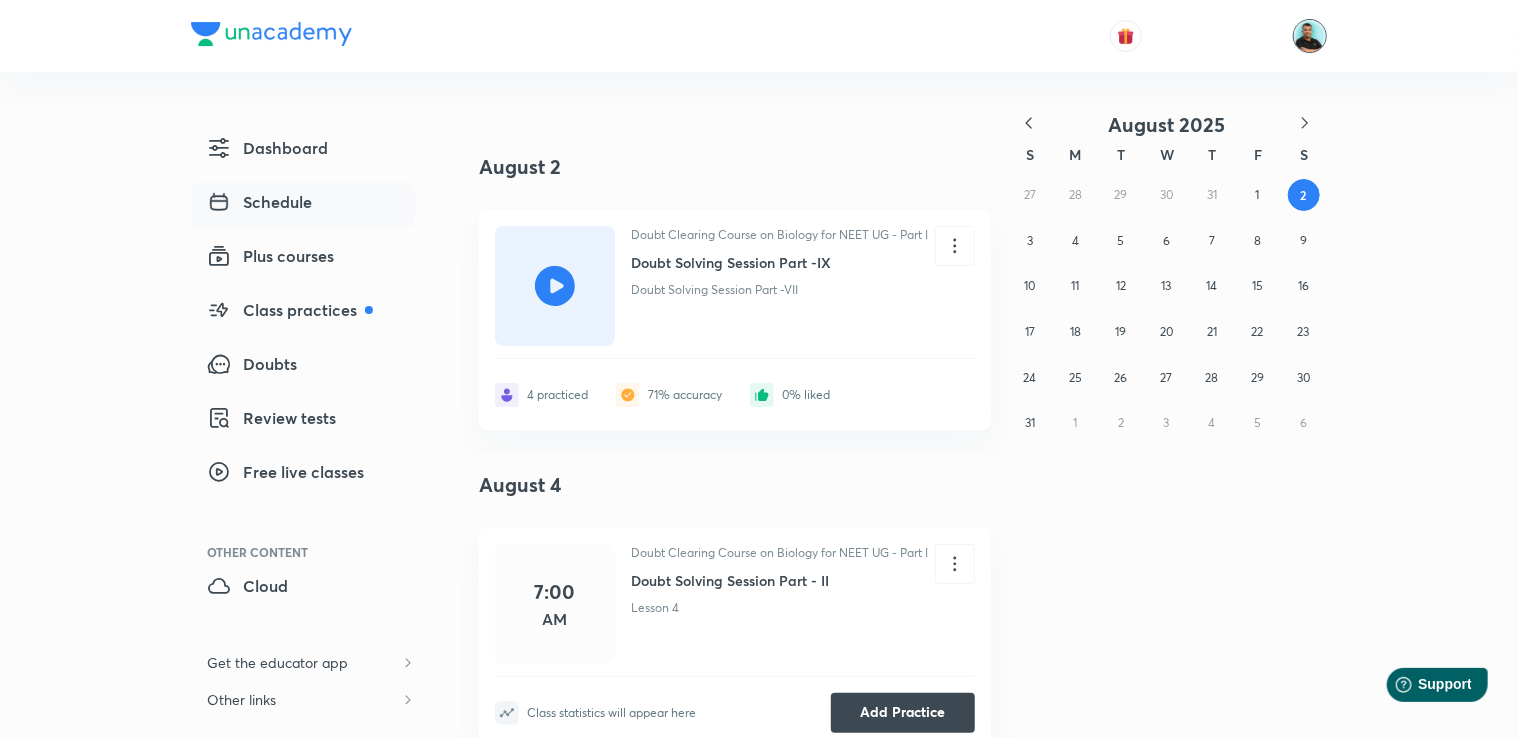 click at bounding box center [1310, 36] 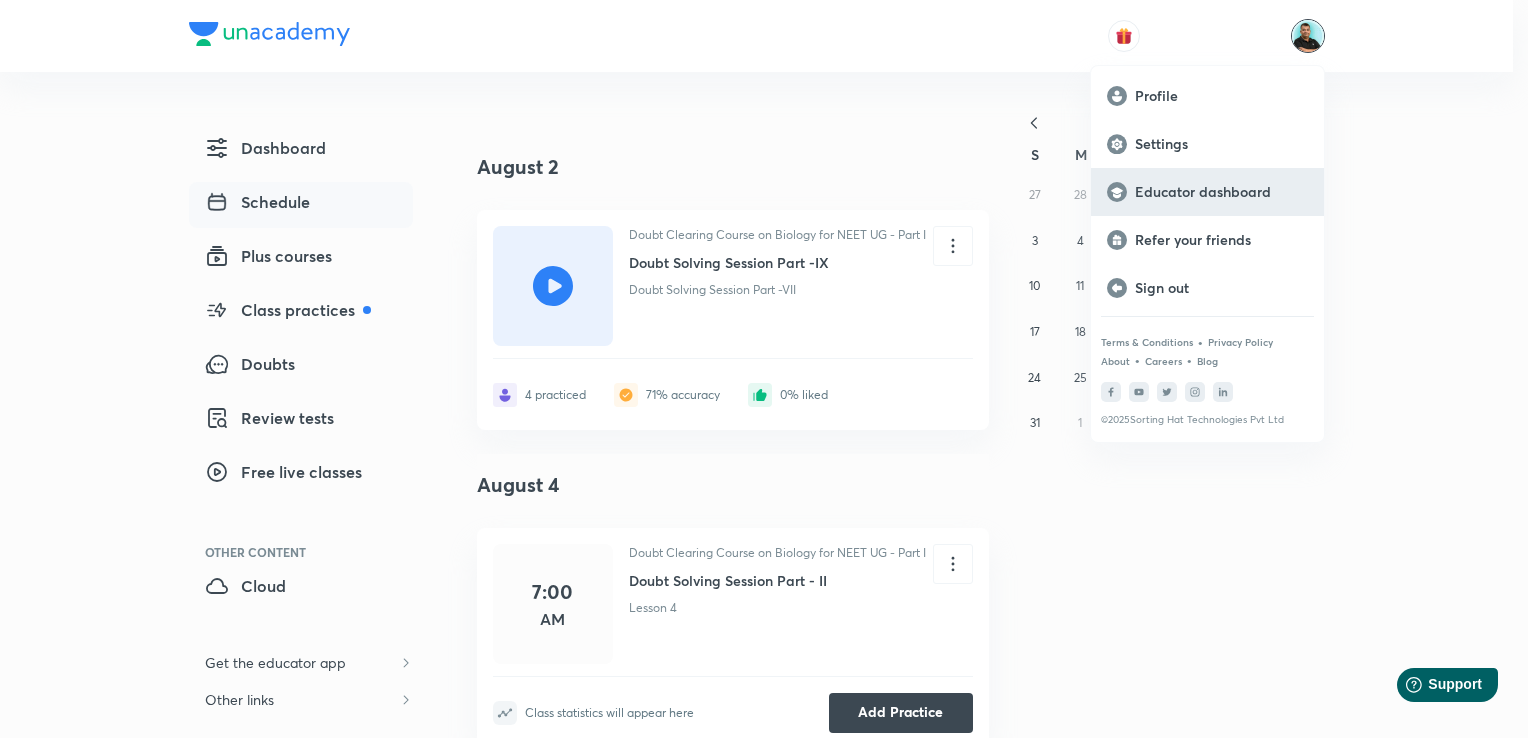 click on "Educator dashboard" at bounding box center (1221, 192) 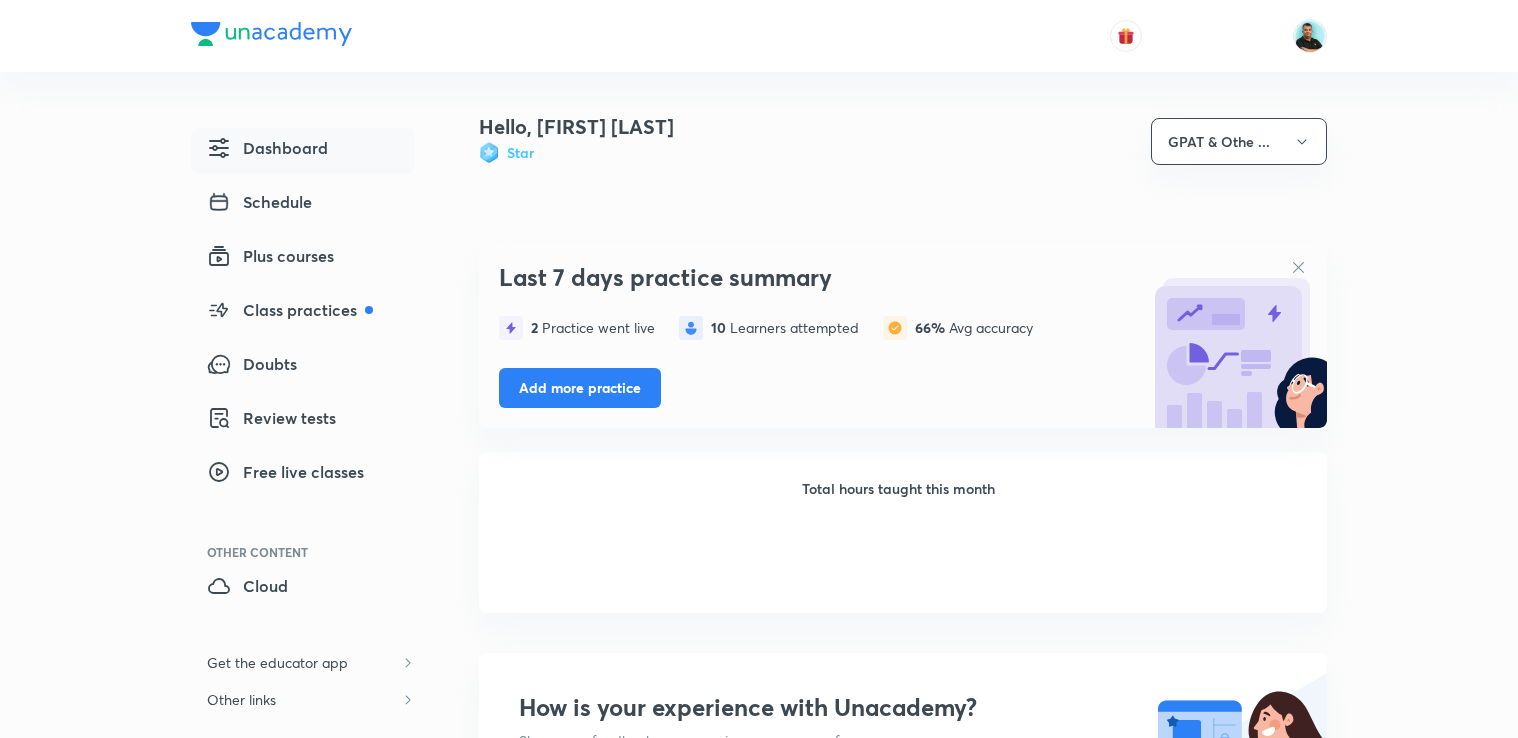 scroll, scrollTop: 0, scrollLeft: 0, axis: both 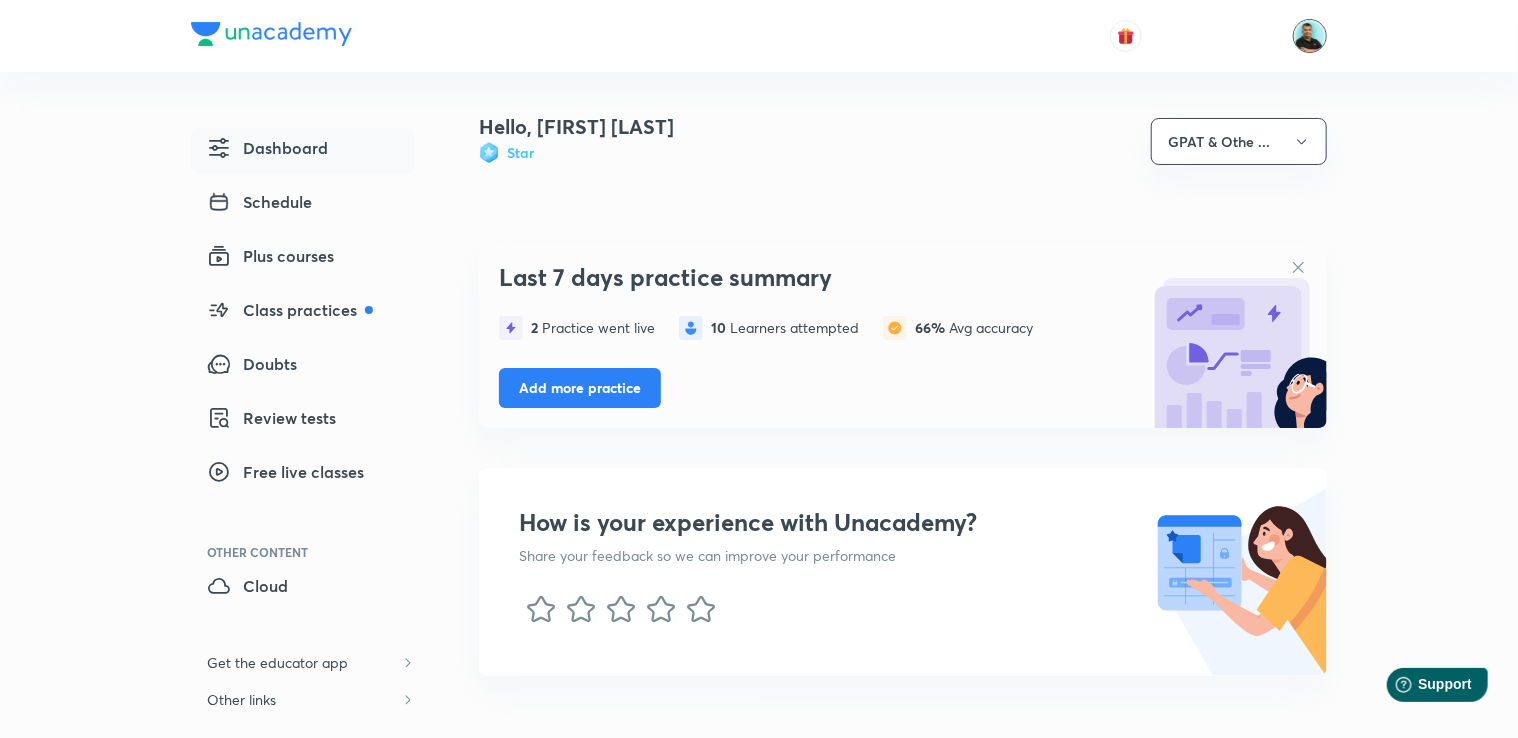 click at bounding box center (1310, 36) 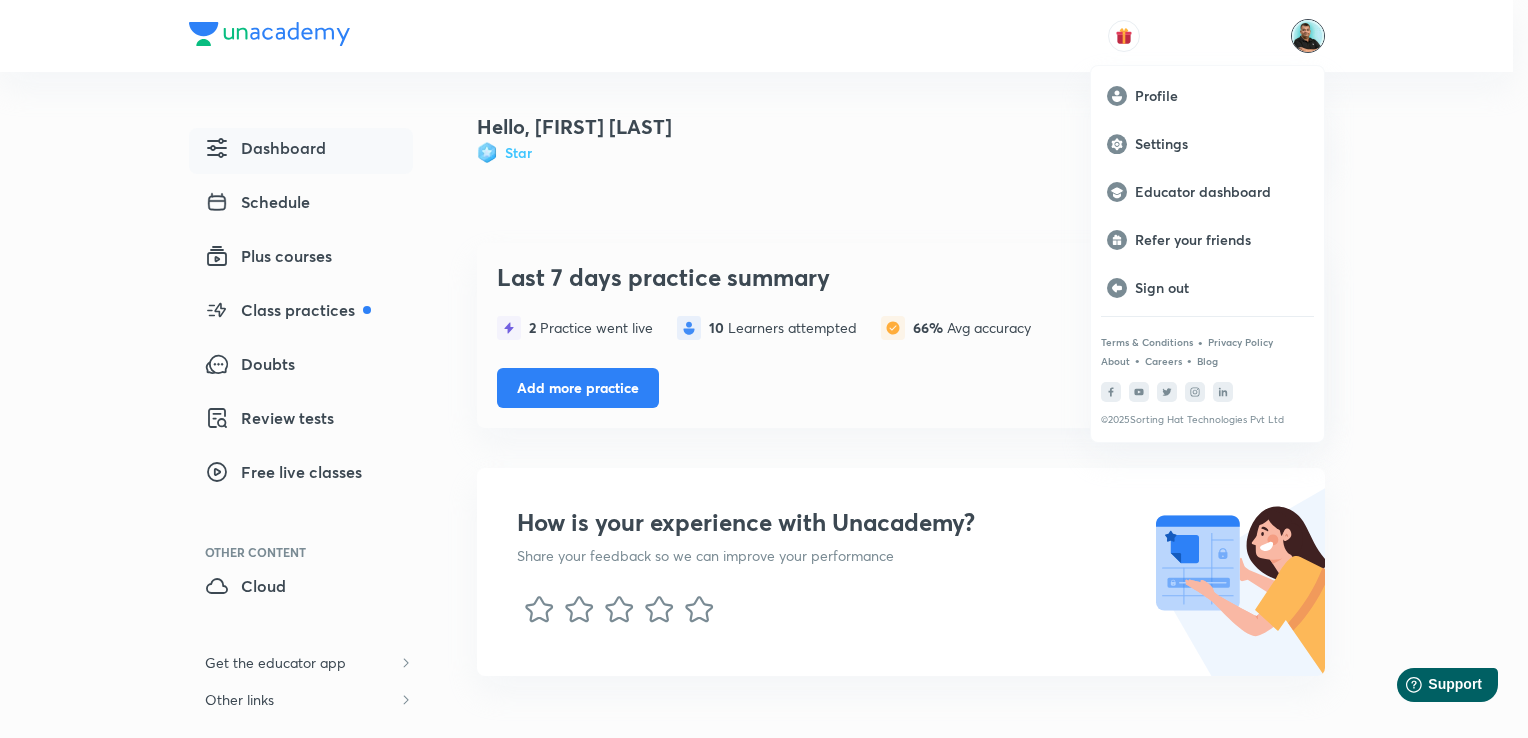 click at bounding box center [764, 369] 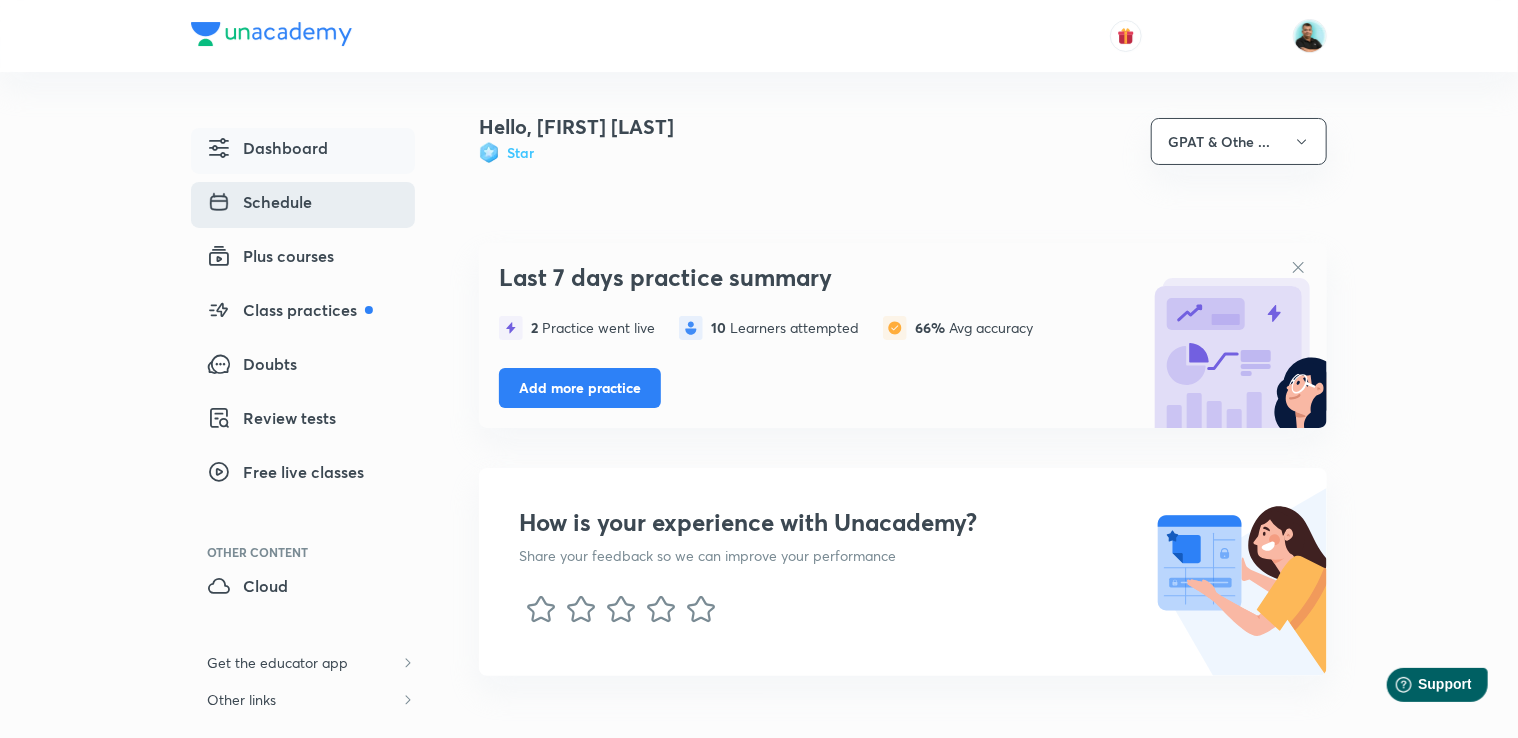 click on "Schedule" at bounding box center (259, 202) 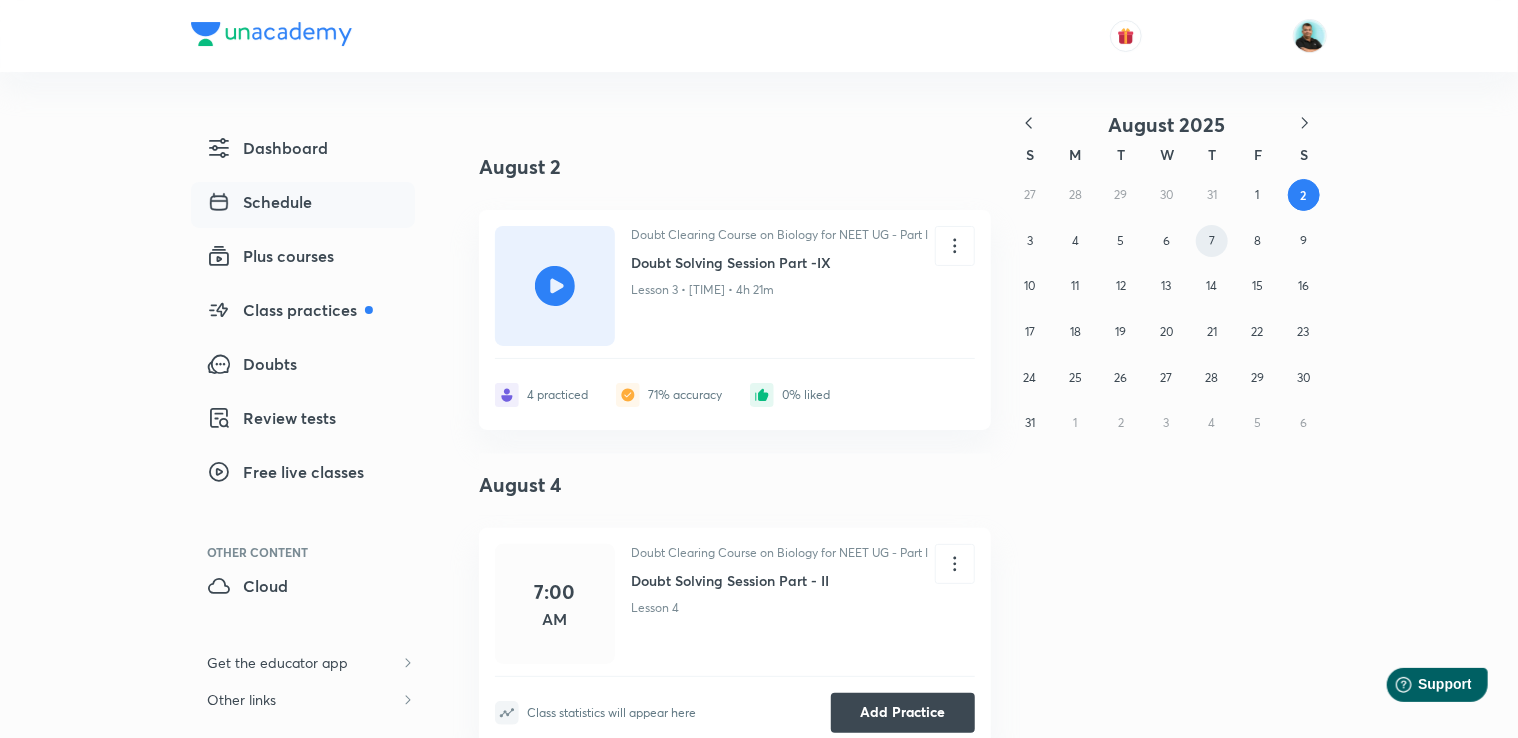 click on "7" at bounding box center (1212, 241) 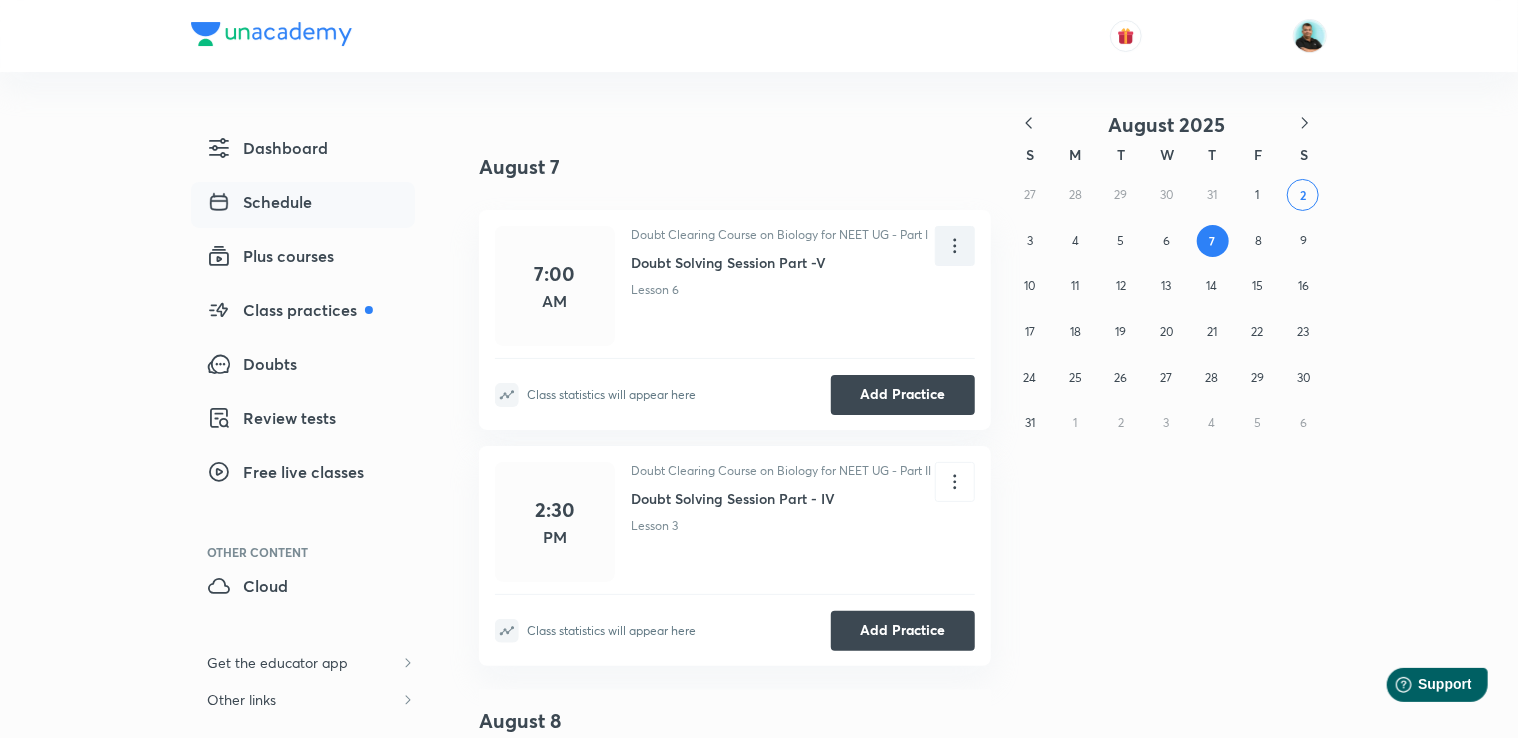 click 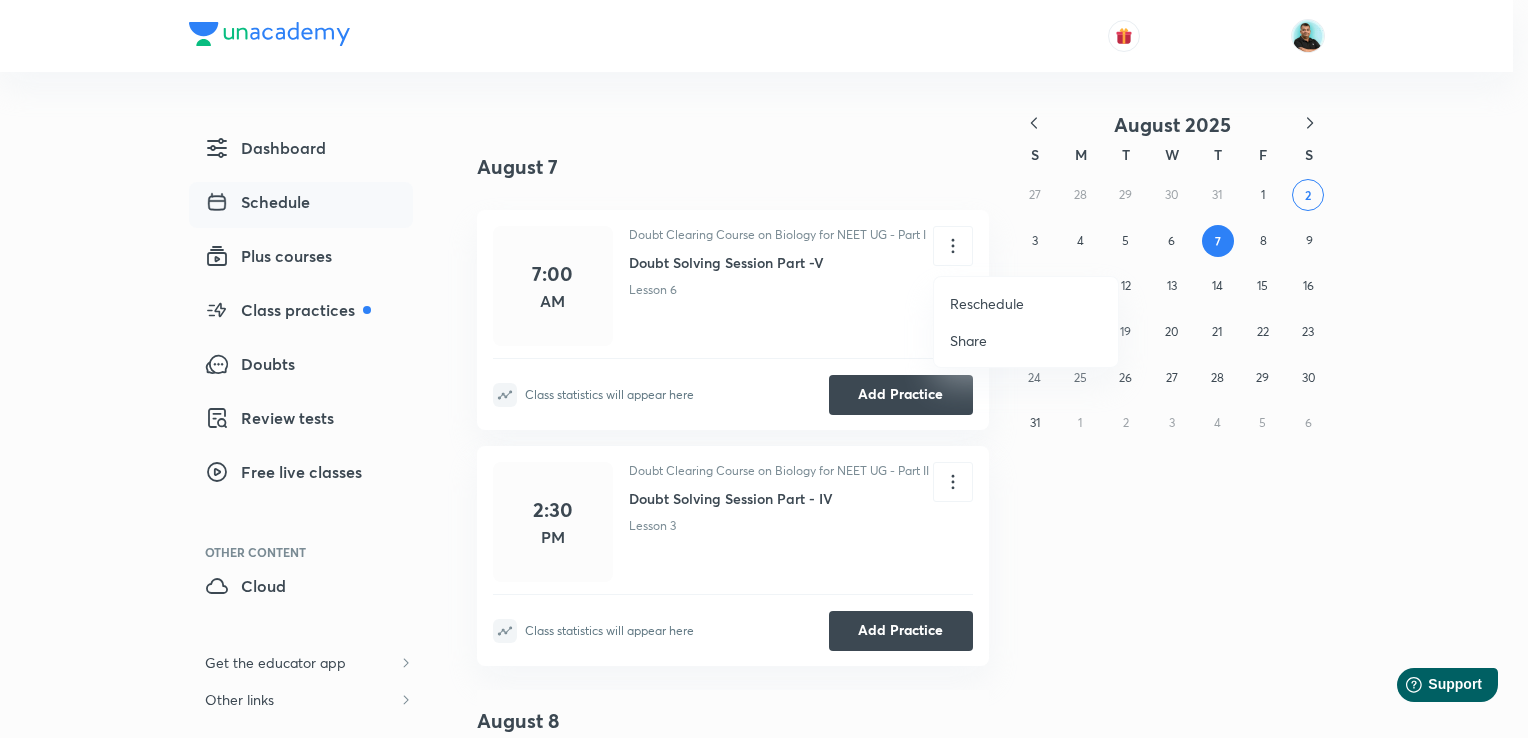 click on "Reschedule" at bounding box center [987, 303] 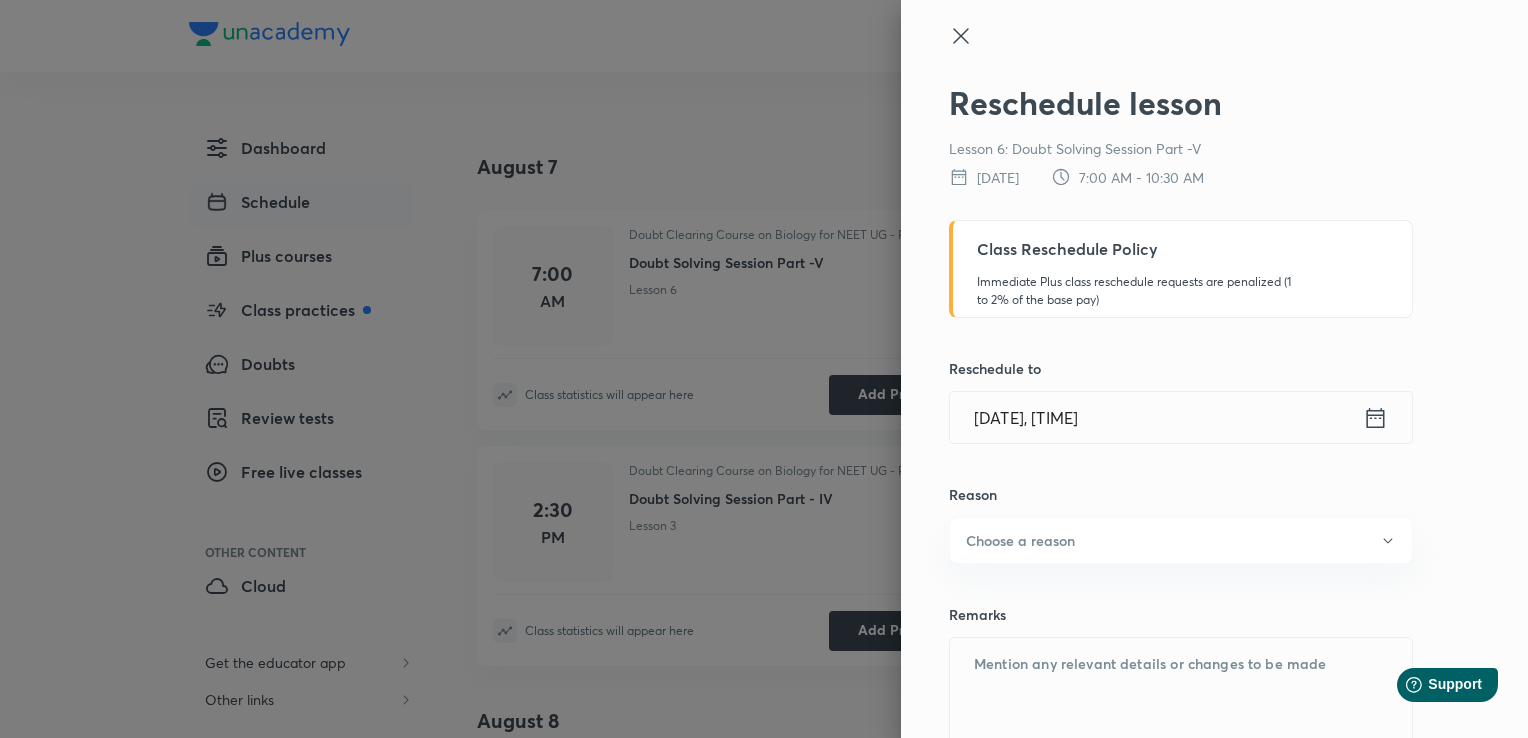 click 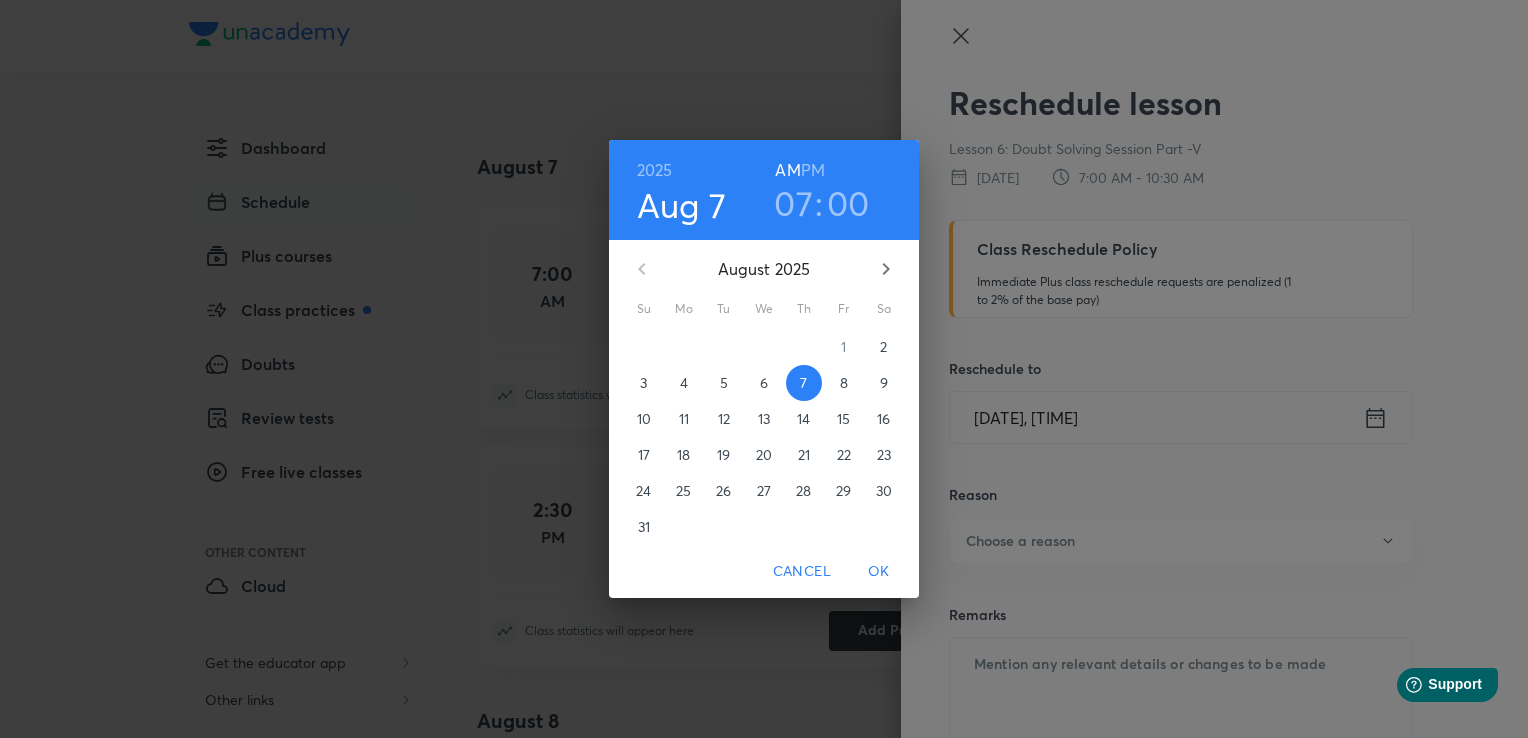 click on "3" at bounding box center [643, 383] 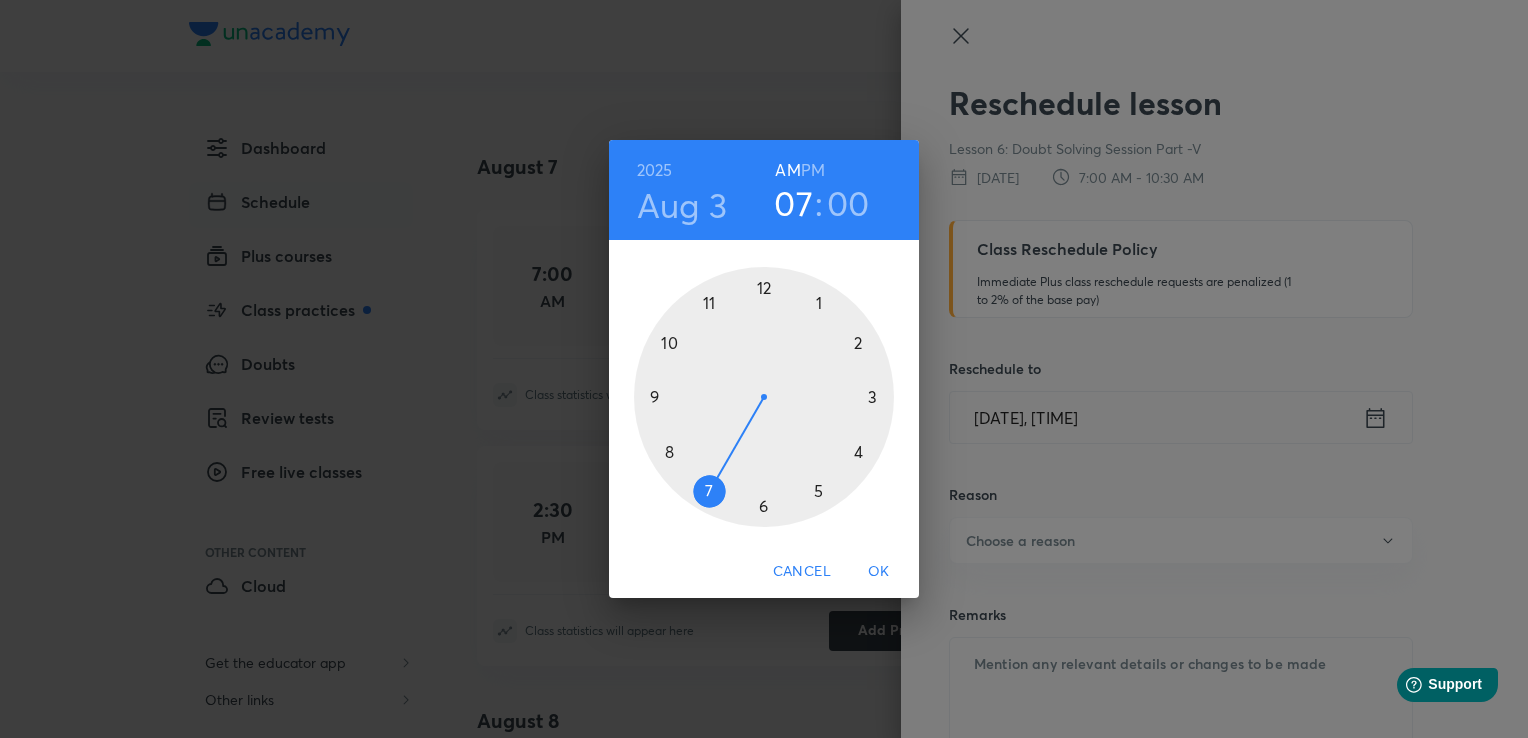 click on "OK" at bounding box center (879, 571) 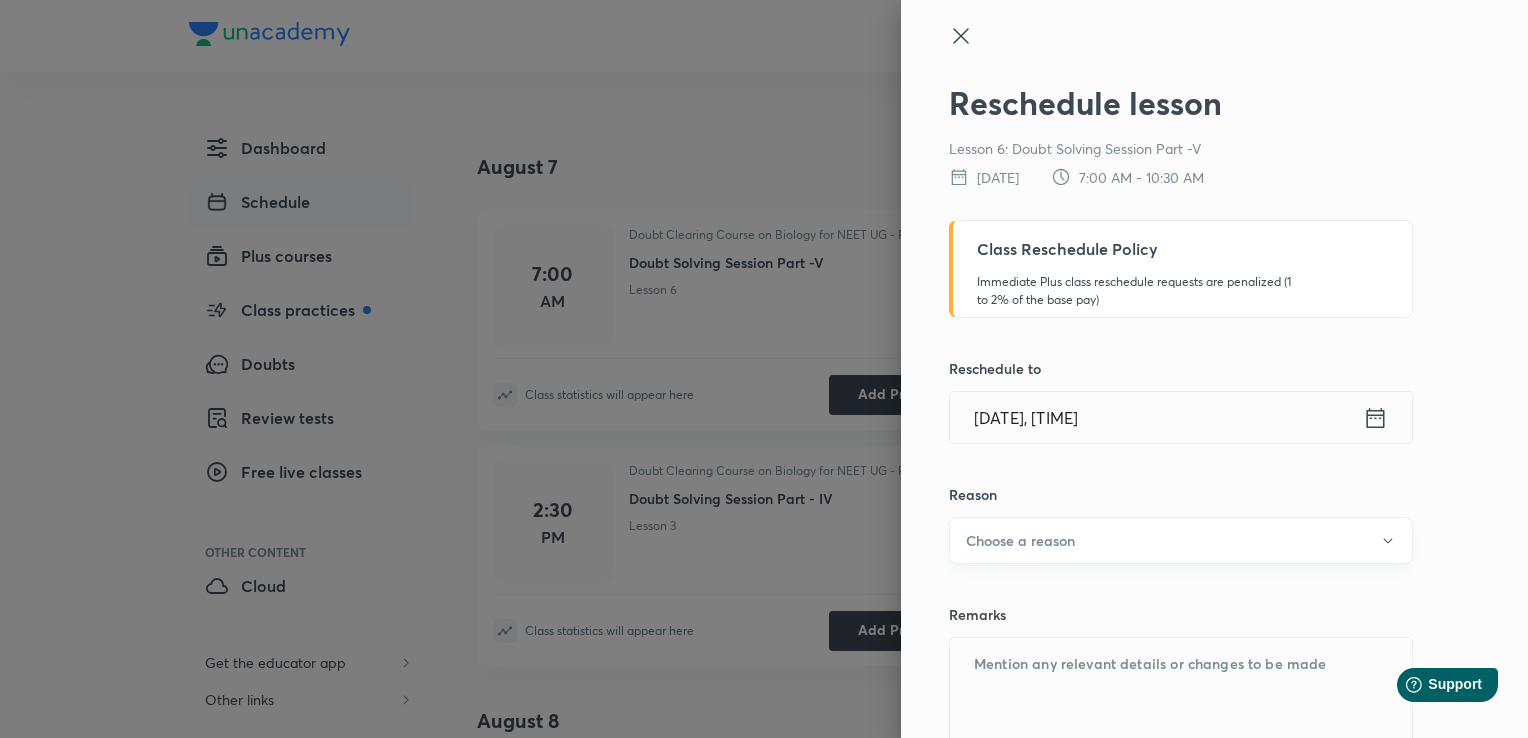 click on "Choose a reason" at bounding box center (1020, 540) 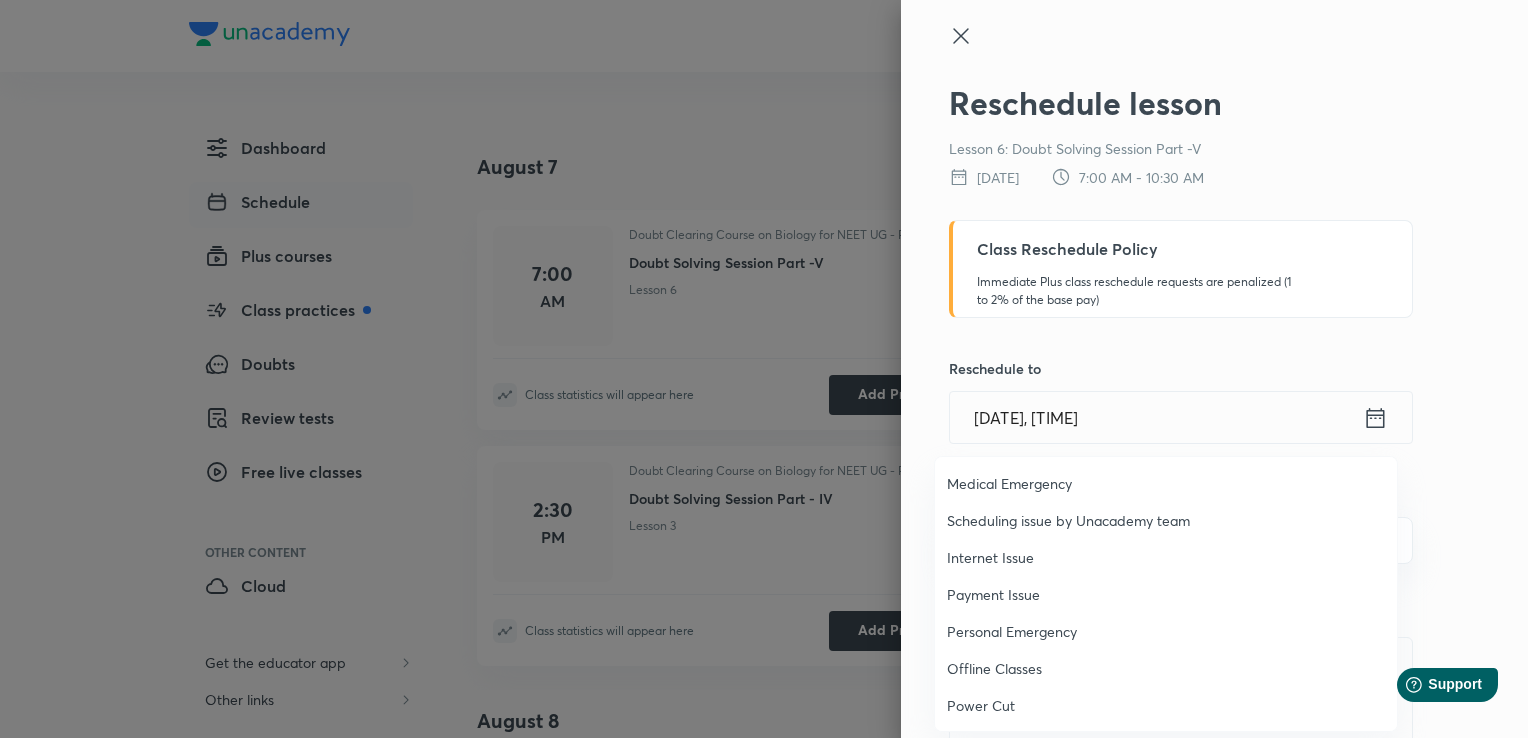 click on "Personal Emergency" at bounding box center [1166, 631] 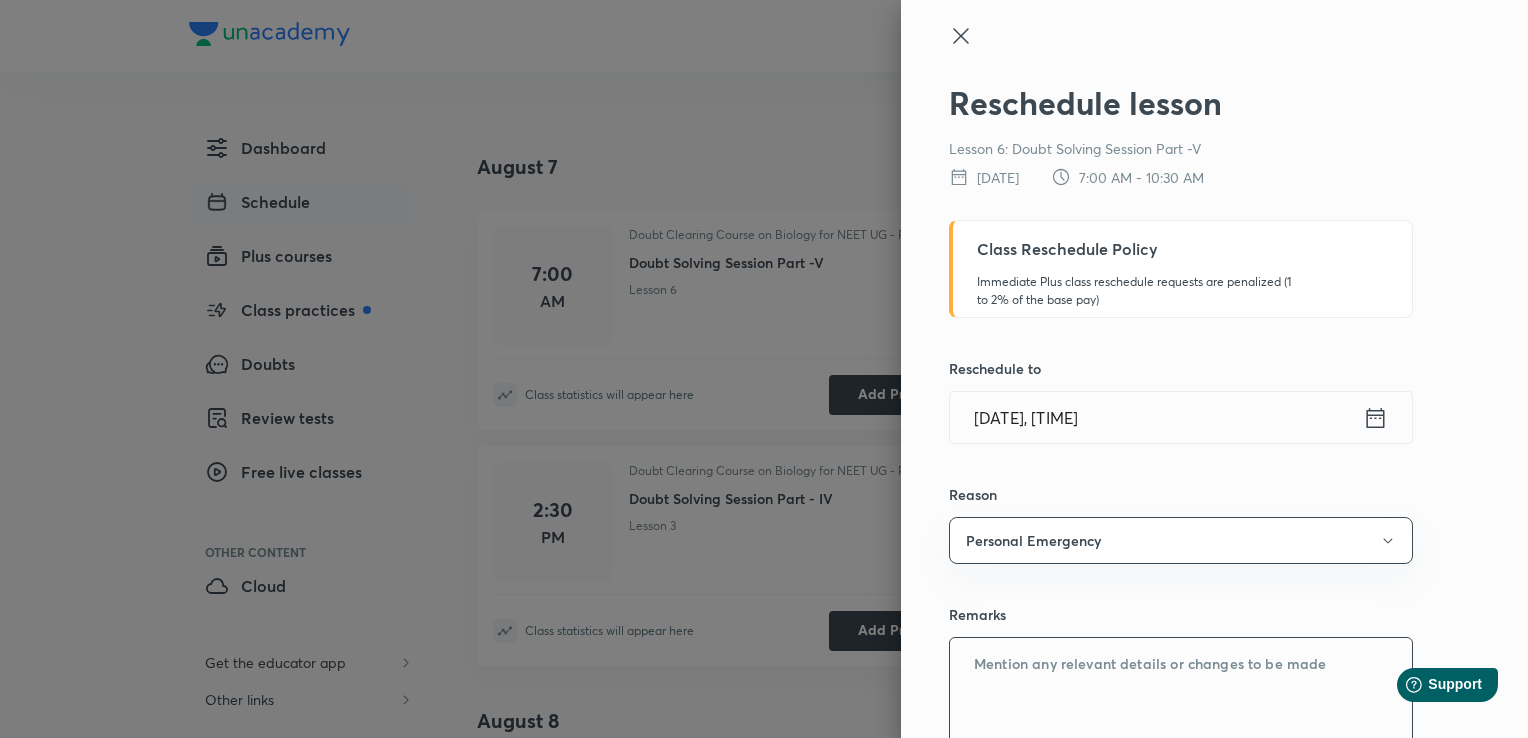 click at bounding box center [1181, 711] 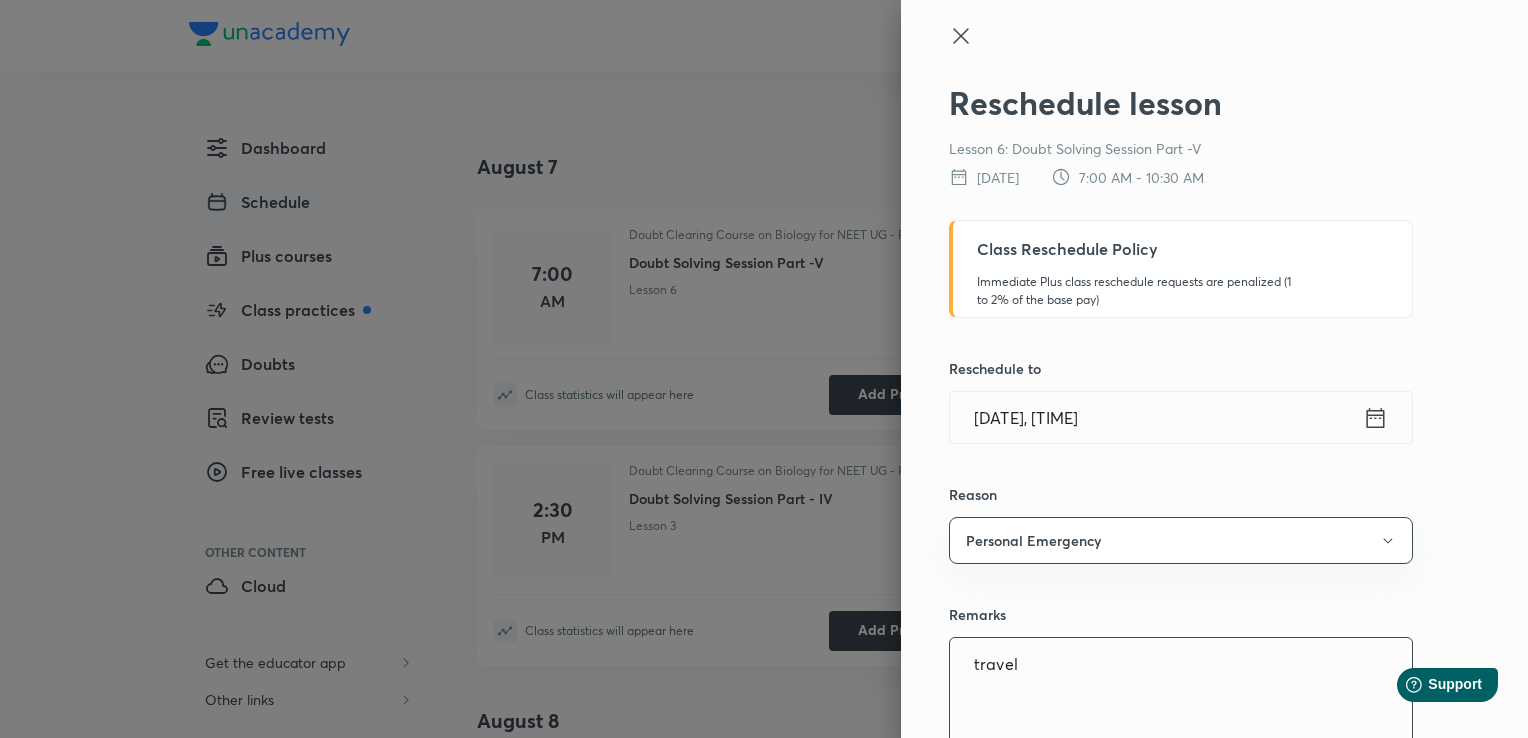 type on "travel" 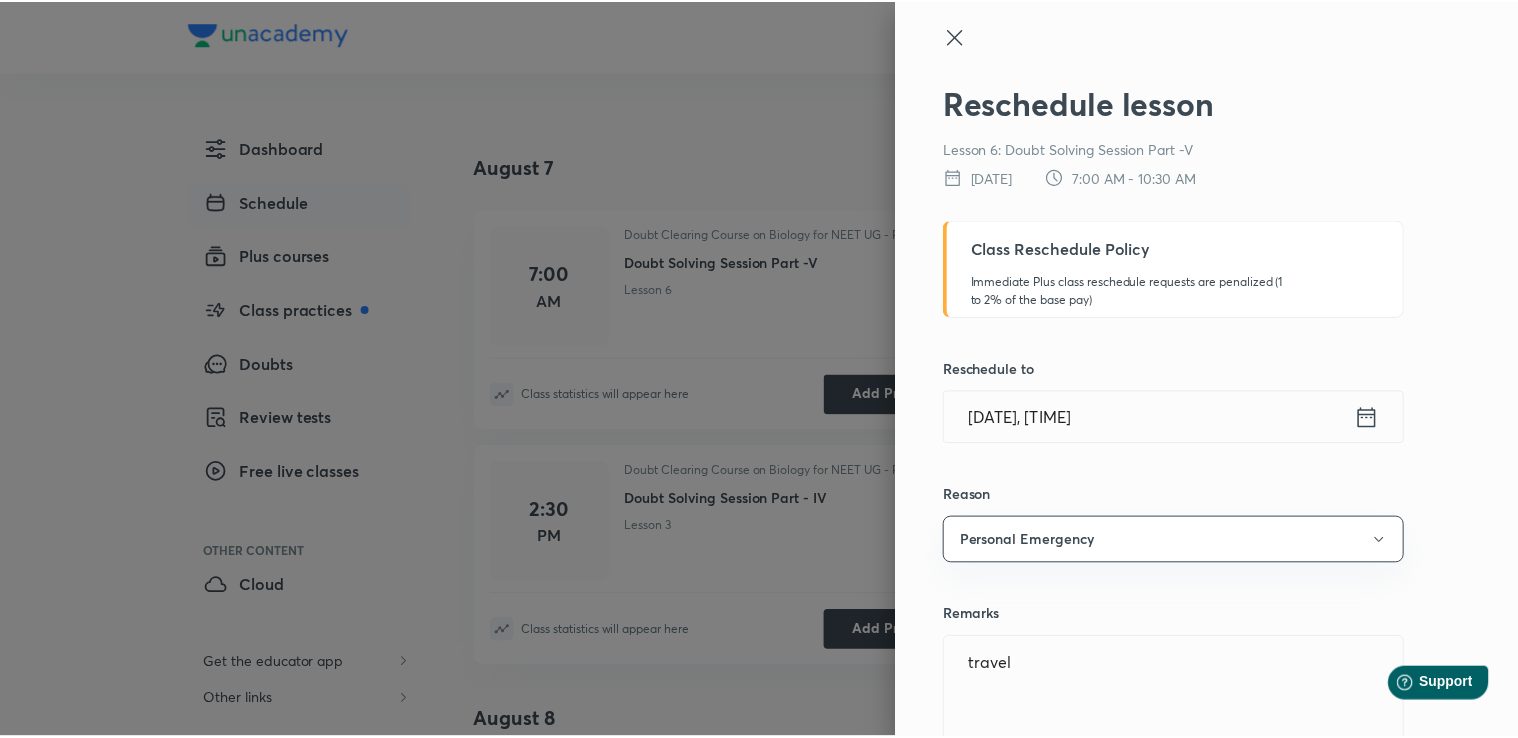 scroll, scrollTop: 132, scrollLeft: 0, axis: vertical 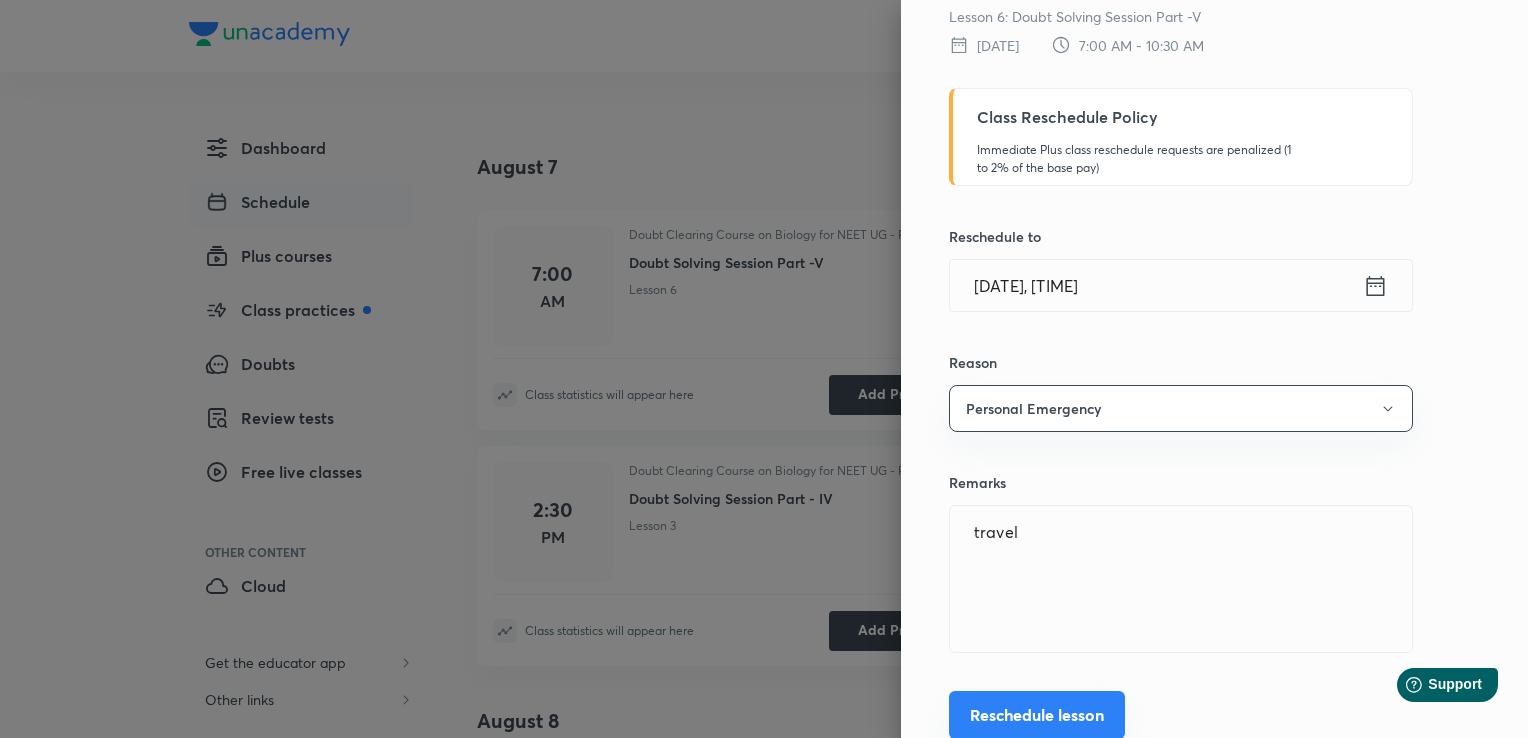 click on "Reschedule lesson" at bounding box center [1037, 715] 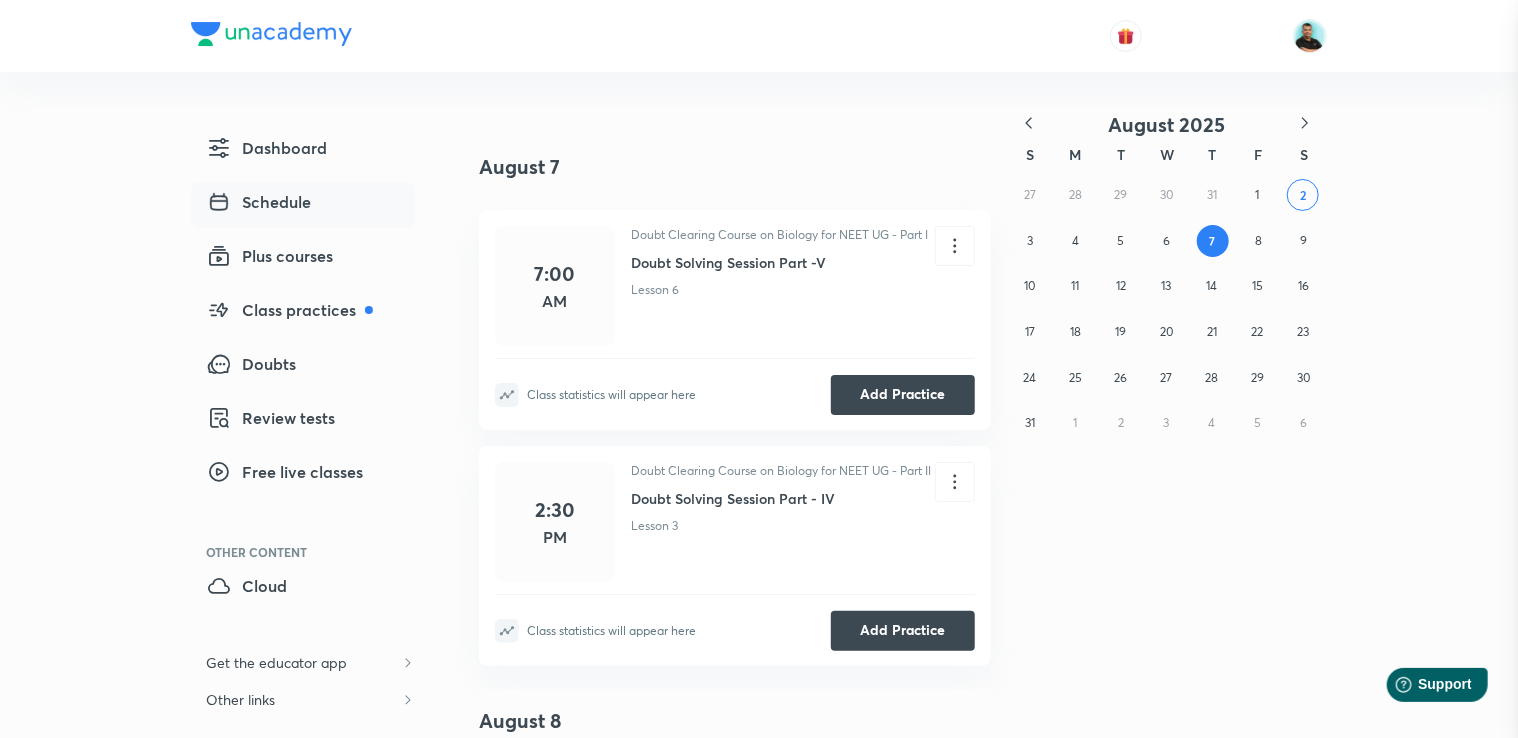 scroll, scrollTop: 36, scrollLeft: 0, axis: vertical 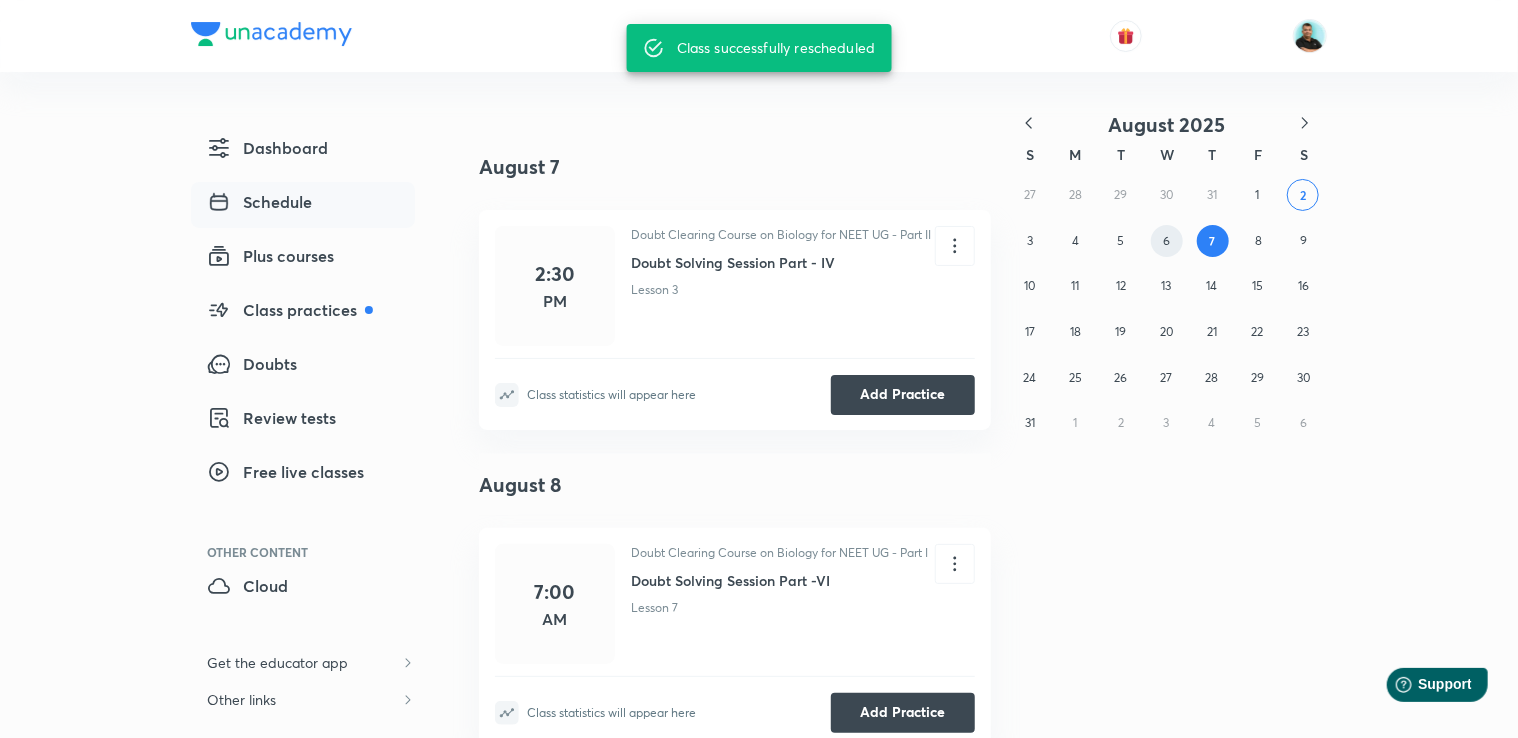 click on "6" at bounding box center (1166, 240) 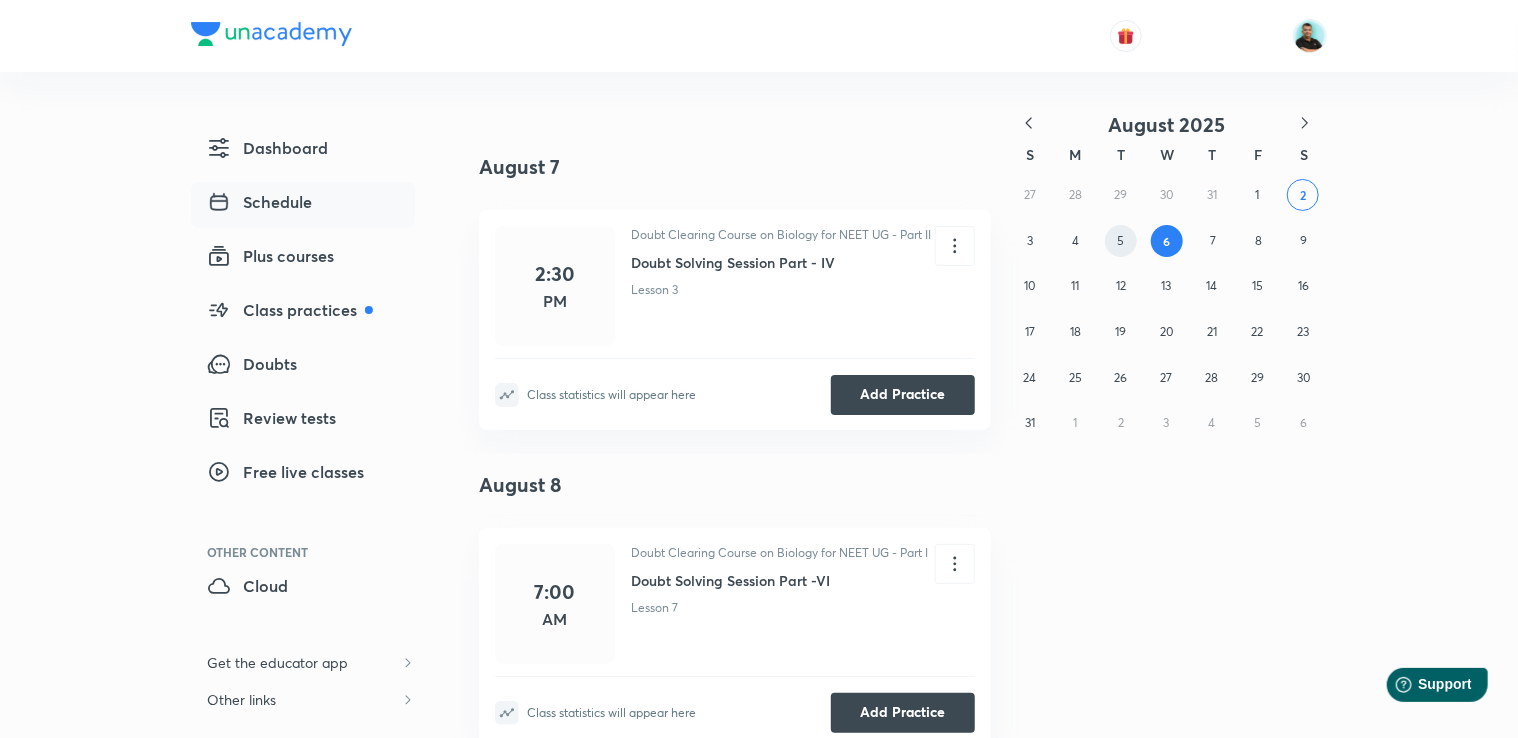 click on "5" at bounding box center [1120, 240] 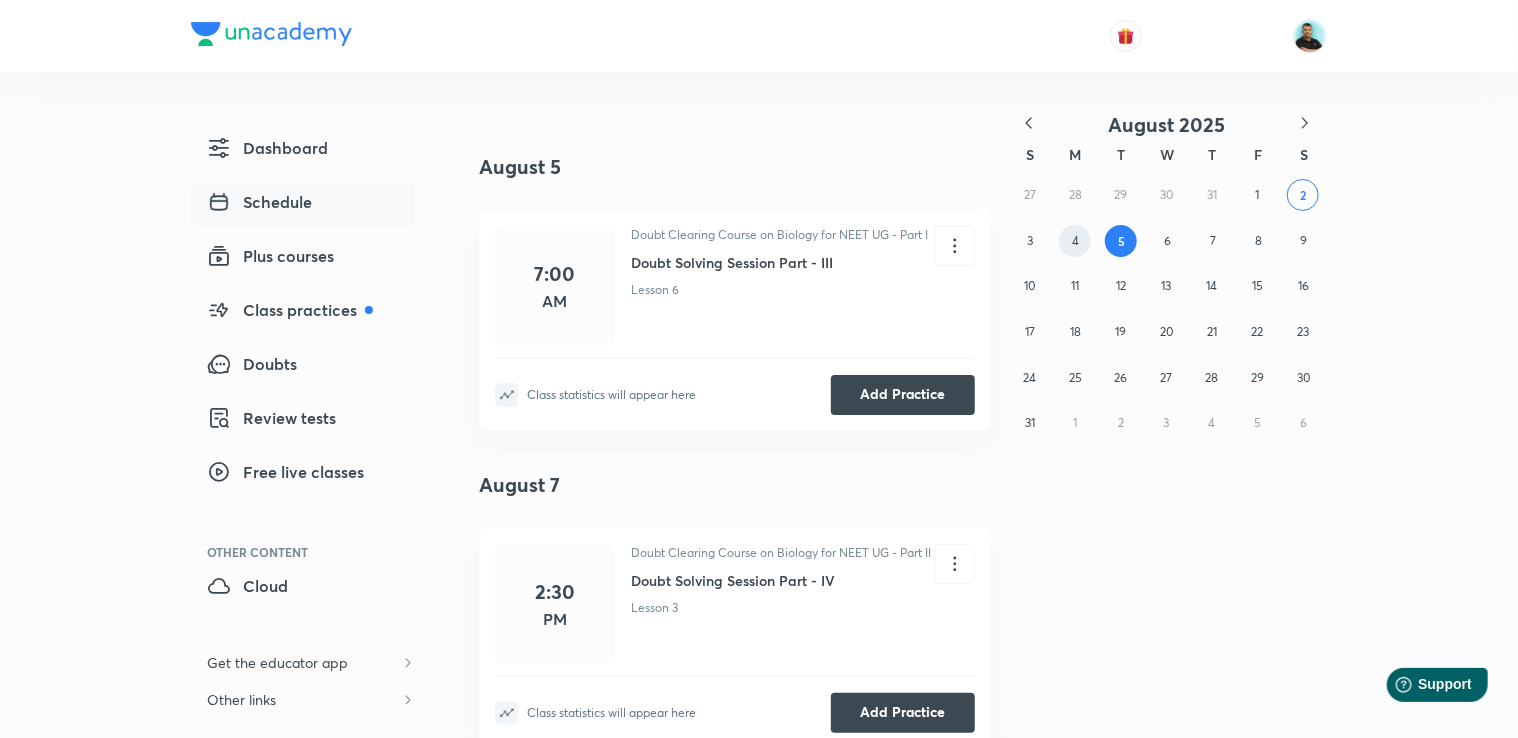 click on "4" at bounding box center (1075, 240) 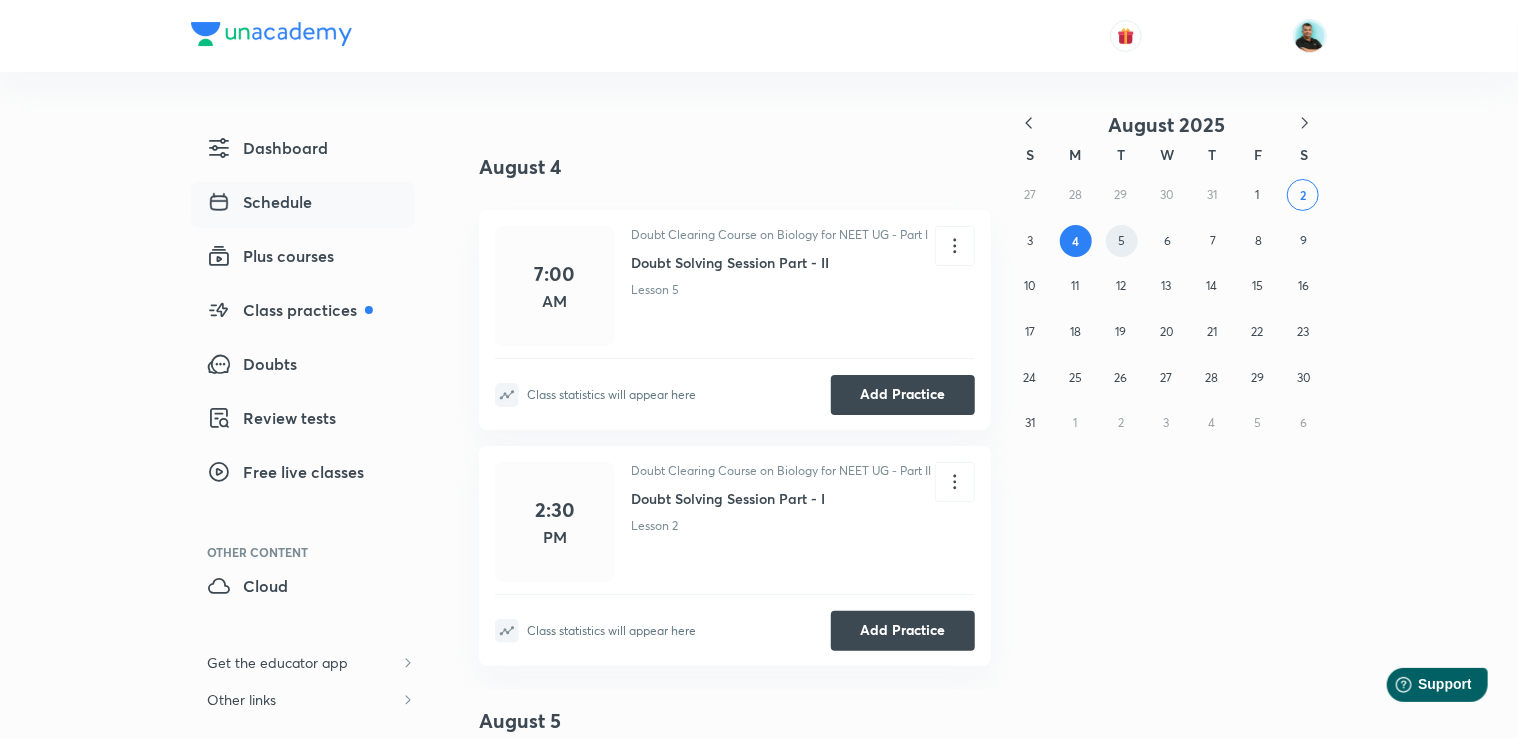click on "5" at bounding box center [1121, 240] 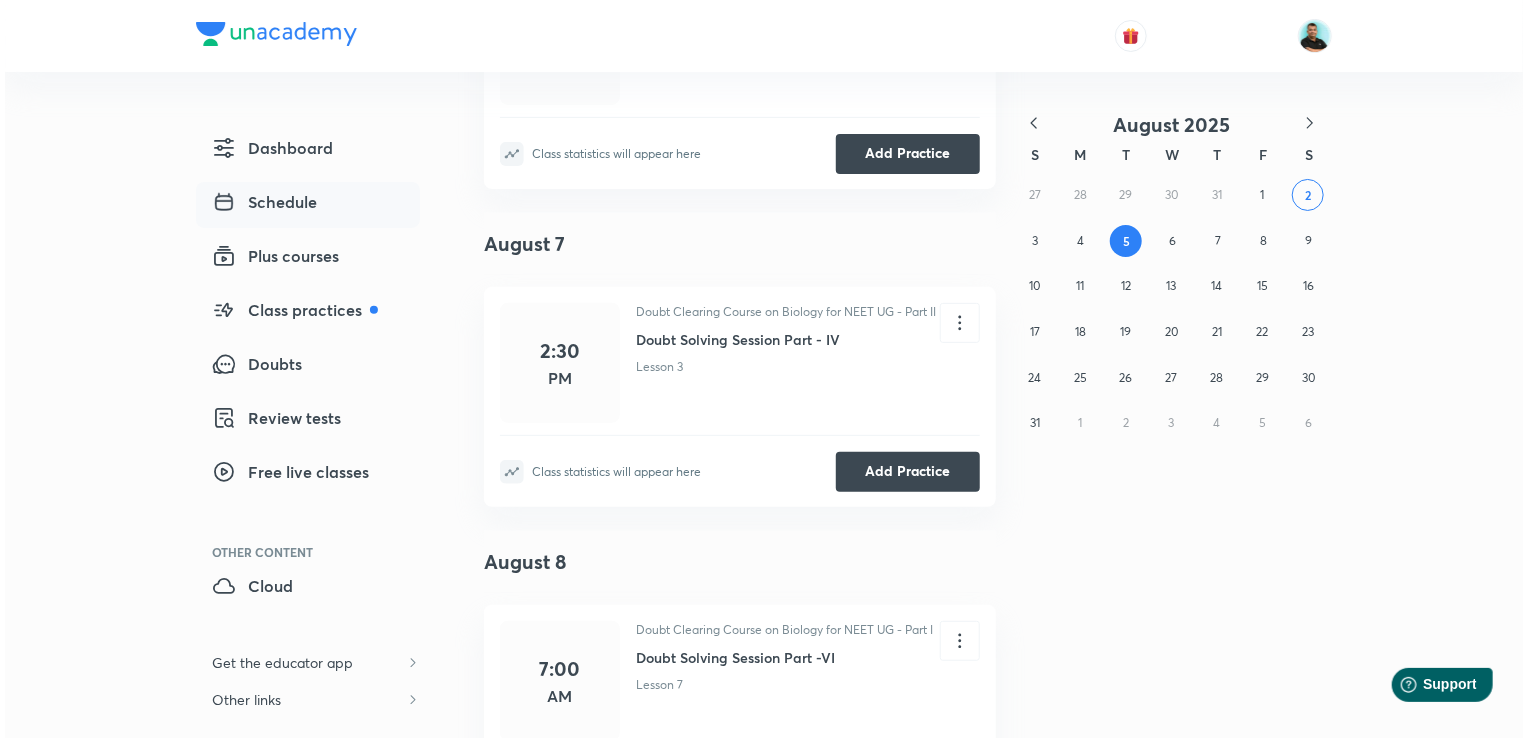 scroll, scrollTop: 225, scrollLeft: 0, axis: vertical 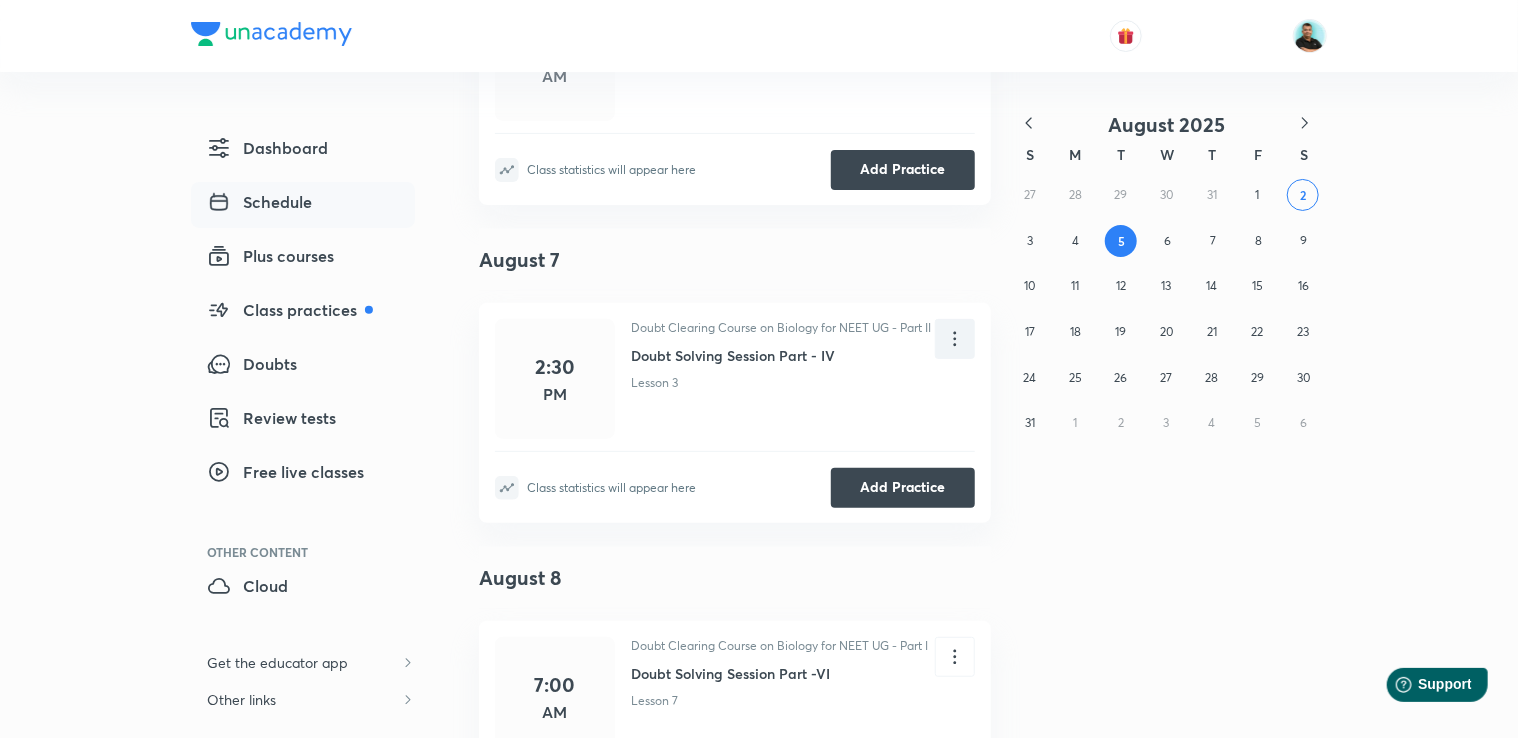 click 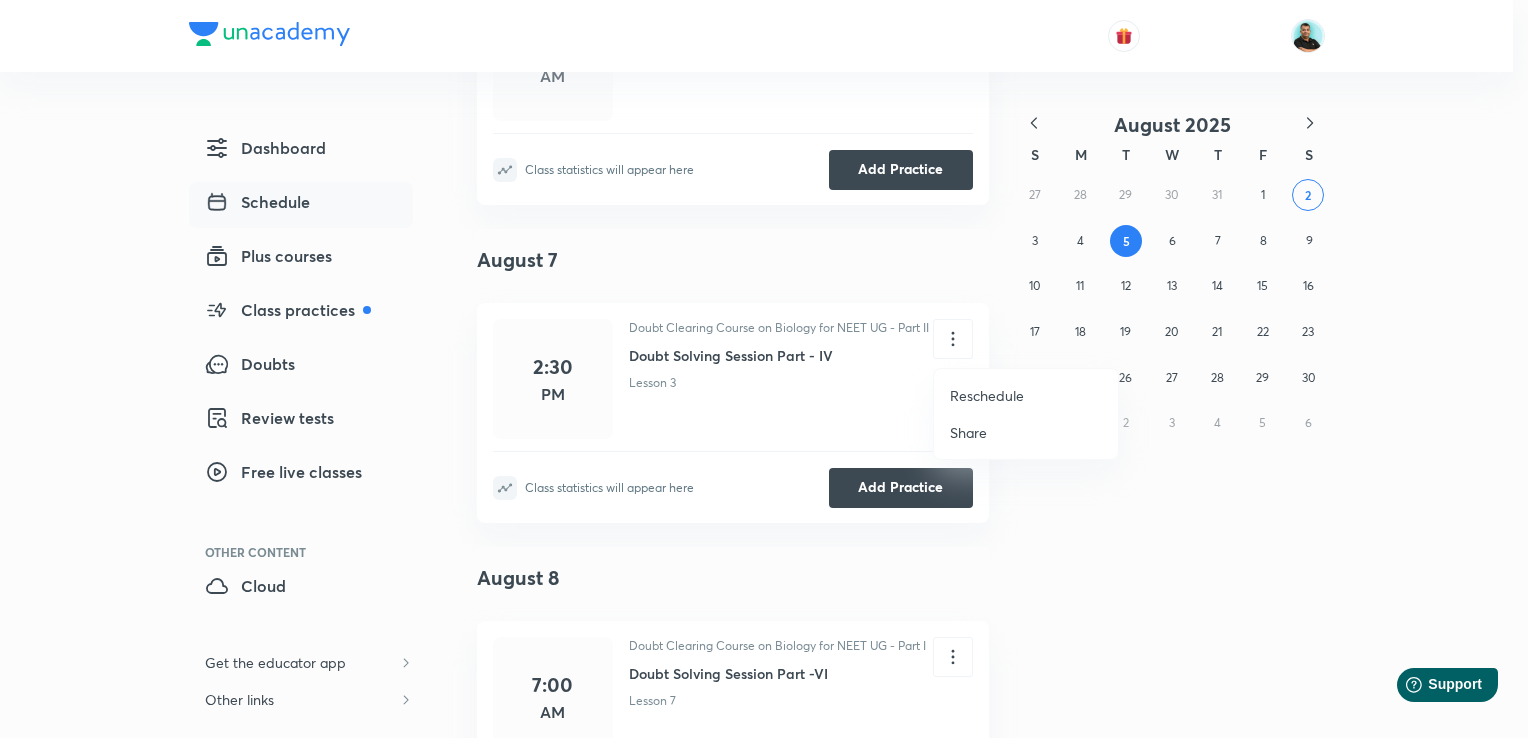 click on "Reschedule" at bounding box center (987, 395) 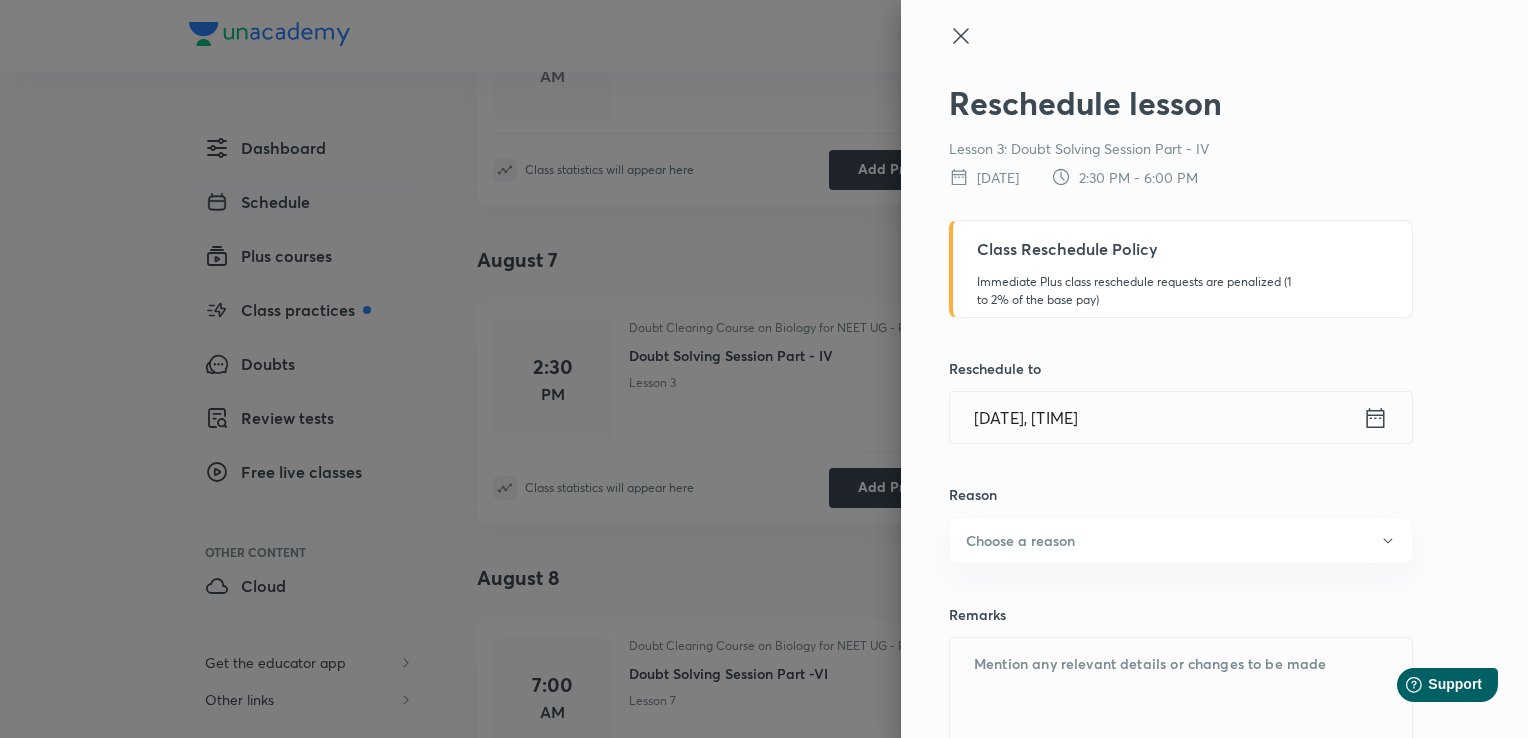 click on "Reschedule lesson Lesson 3: Doubt Solving Session Part - IV [DATE] [TIME] - [TIME] Class Reschedule Policy Immediate Plus class reschedule requests are penalized (1 to 2% of the base pay) Reschedule to Aug 7, 2025, 2:30 PM ​ Reason Choose a reason Remarks ​ Reschedule lesson" at bounding box center (1214, 369) 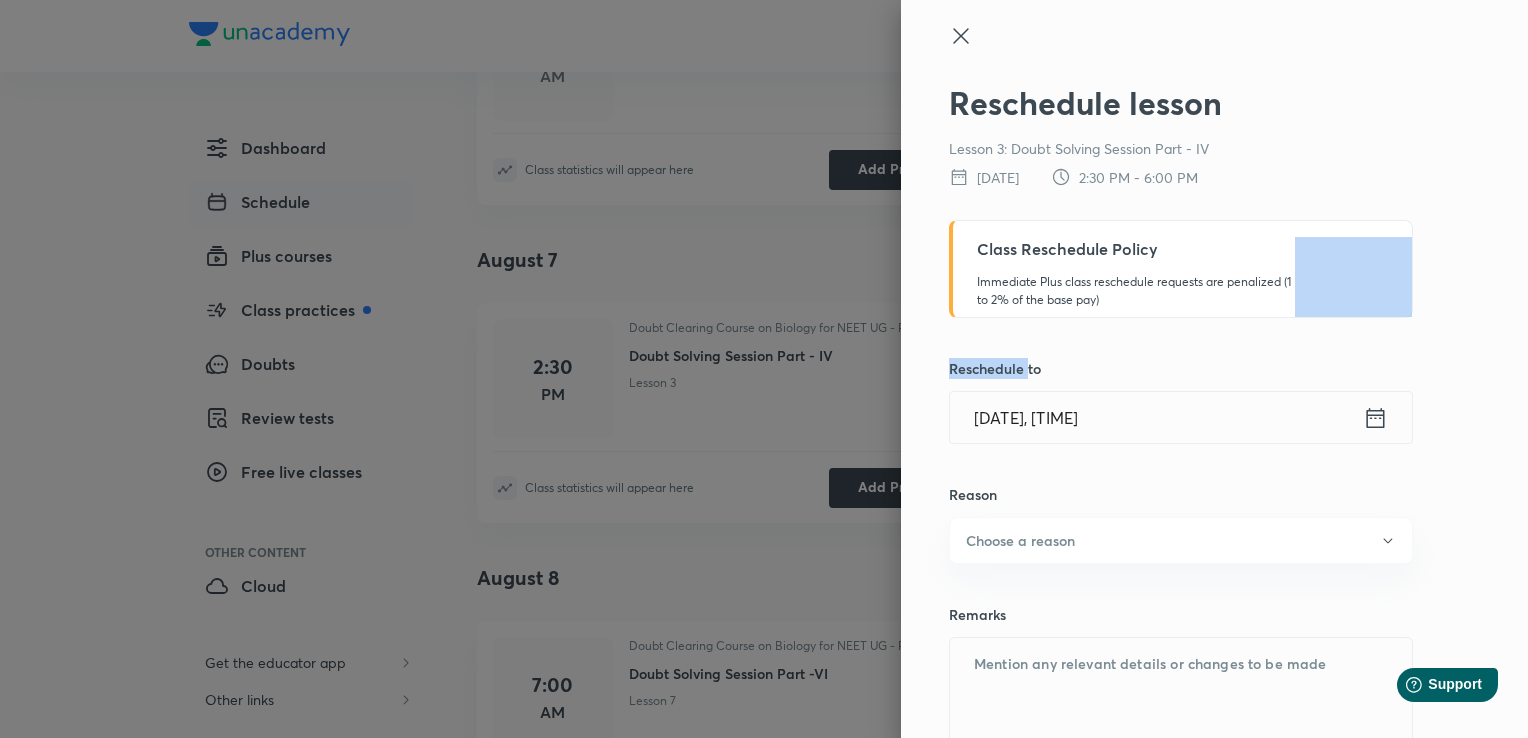 click on "Reschedule lesson Lesson 3: Doubt Solving Session Part - IV [DATE] [TIME] - [TIME] Class Reschedule Policy Immediate Plus class reschedule requests are penalized (1 to 2% of the base pay) Reschedule to Aug 7, 2025, 2:30 PM ​ Reason Choose a reason Remarks ​ Reschedule lesson" at bounding box center (1214, 369) 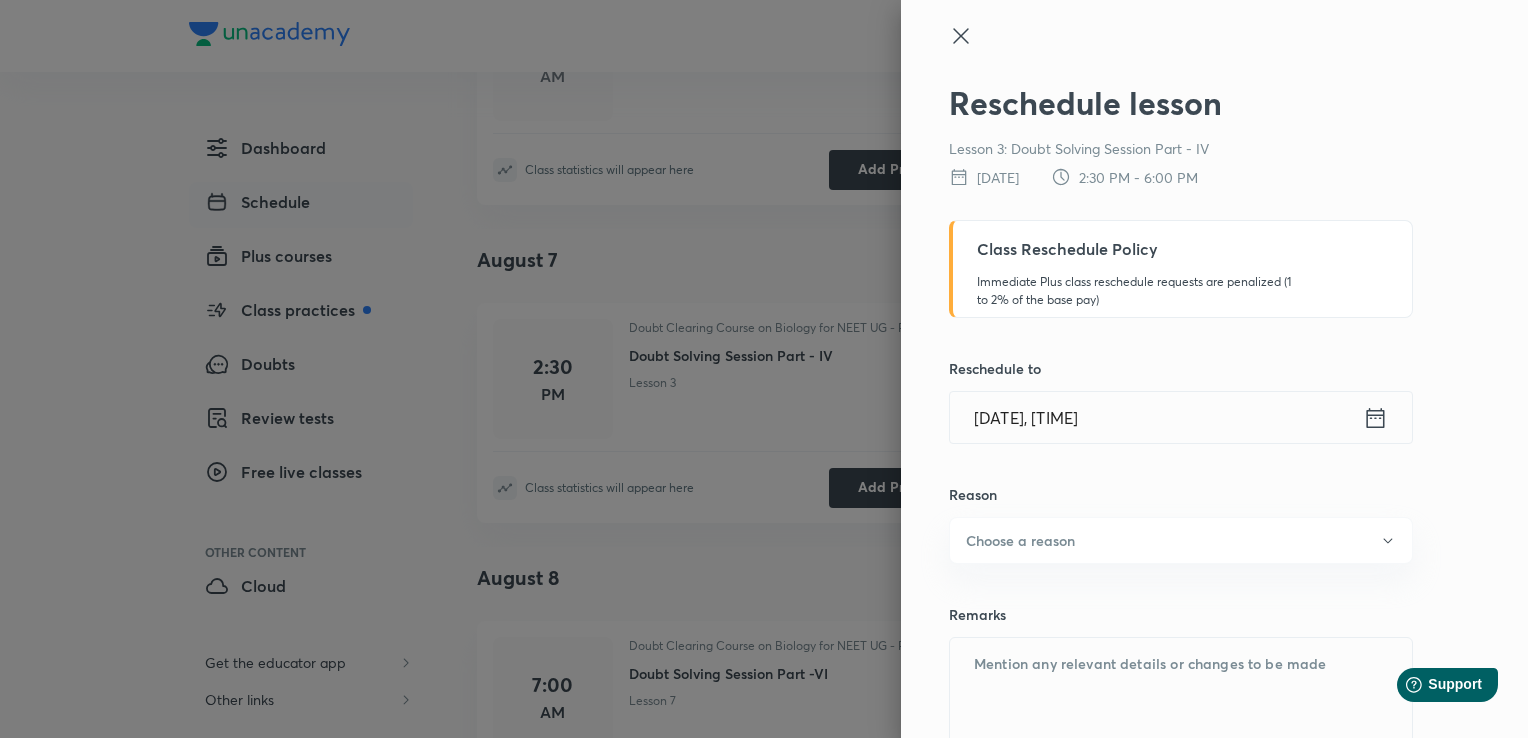 click 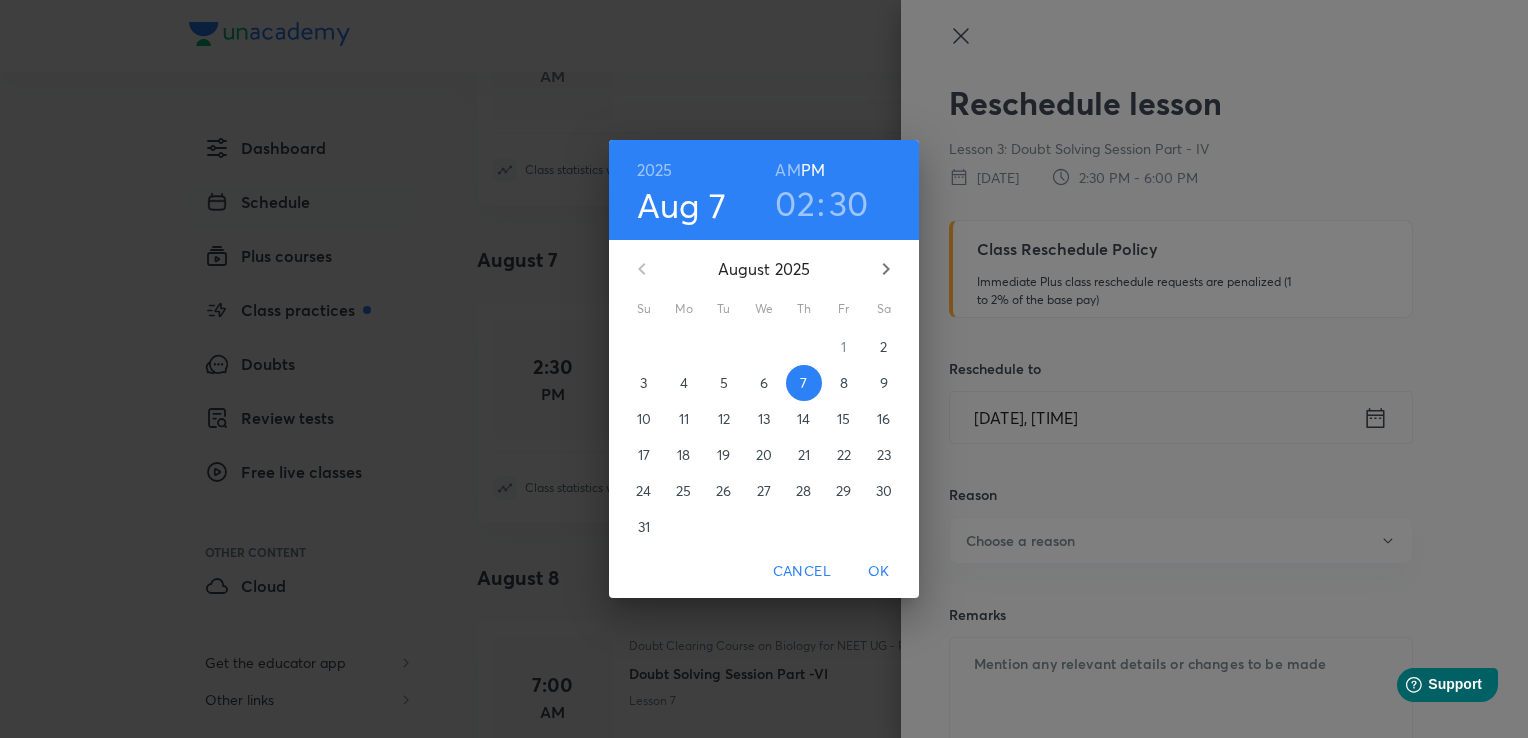 click on "5" at bounding box center [724, 383] 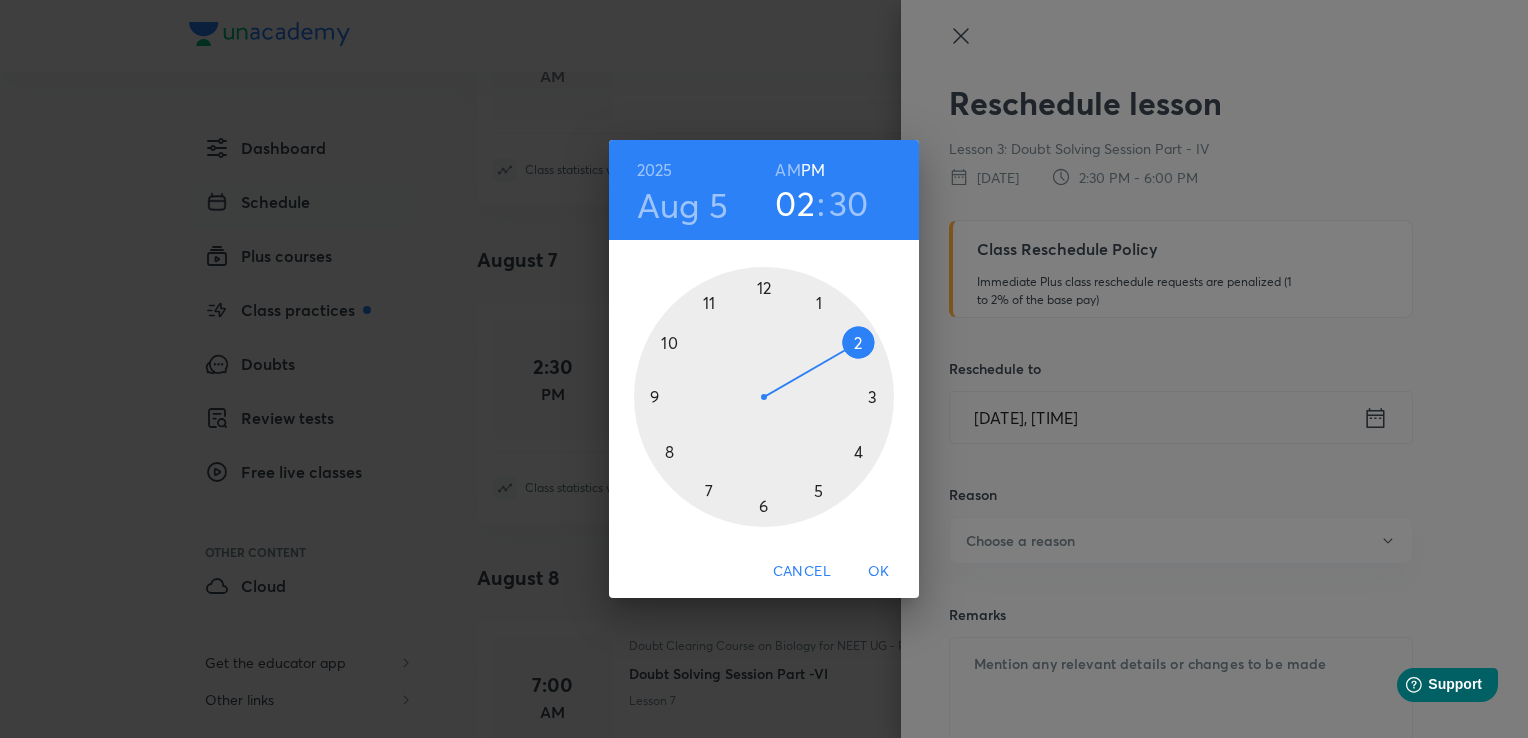 click on "OK" at bounding box center (879, 571) 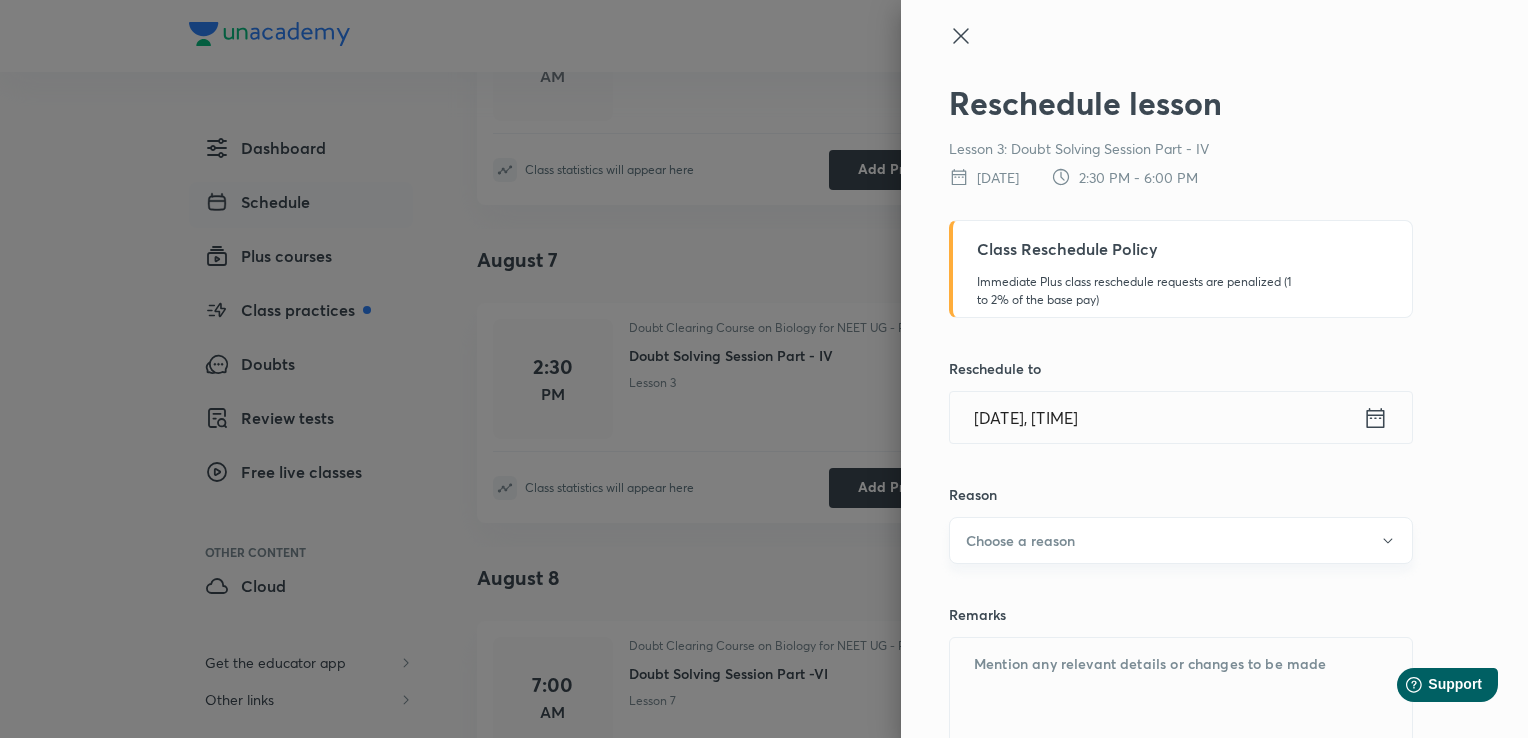 click on "Choose a reason" at bounding box center (1020, 540) 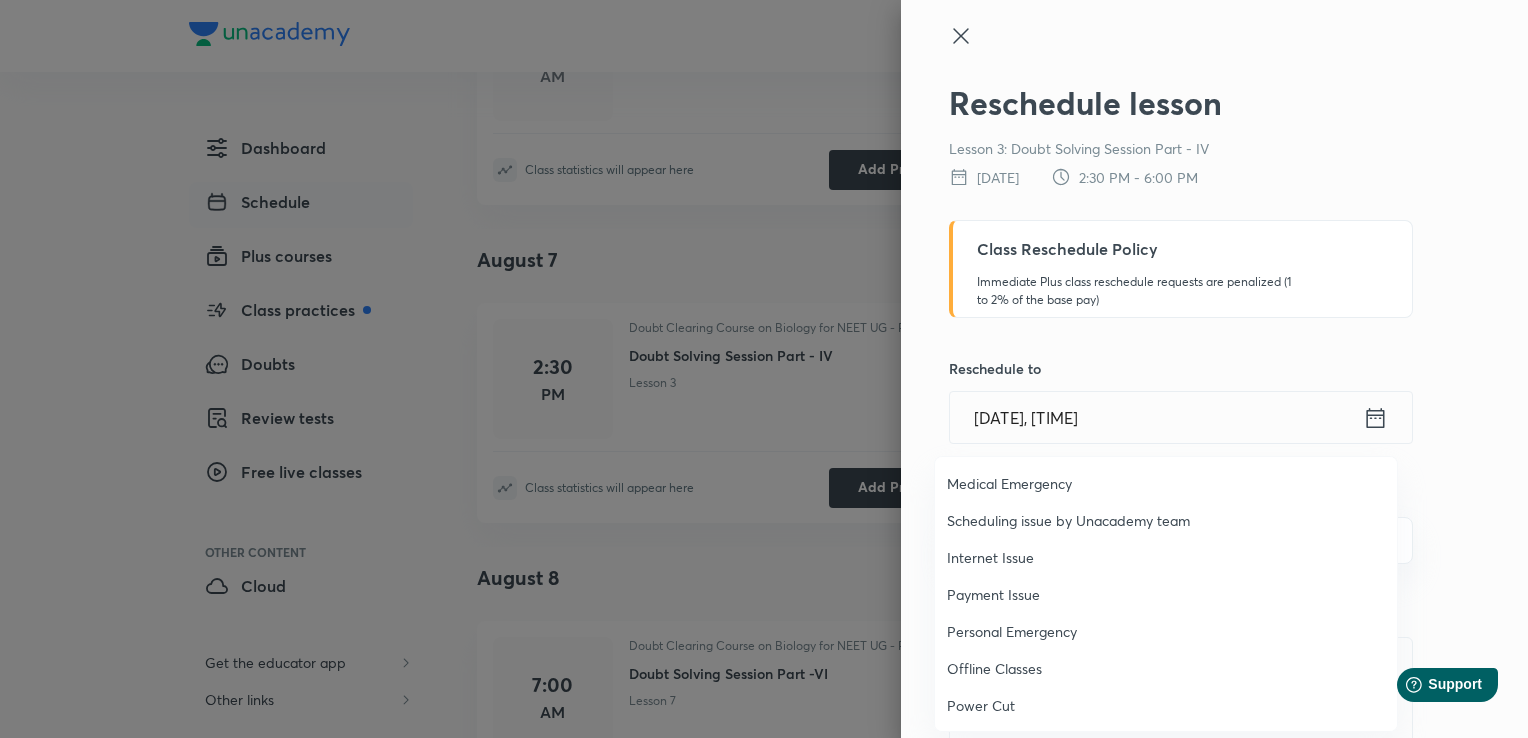 click on "Personal Emergency" at bounding box center [1166, 631] 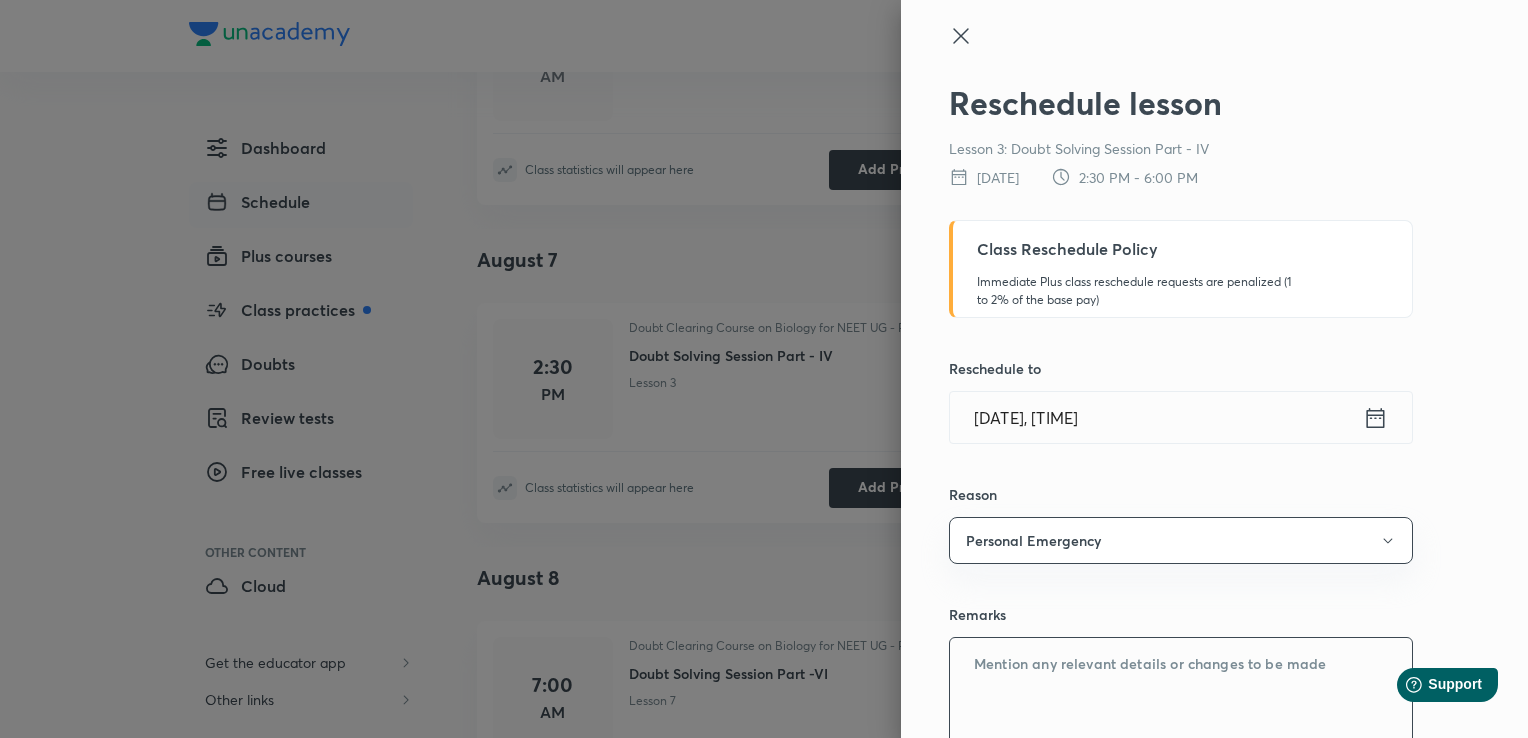 click at bounding box center [1181, 711] 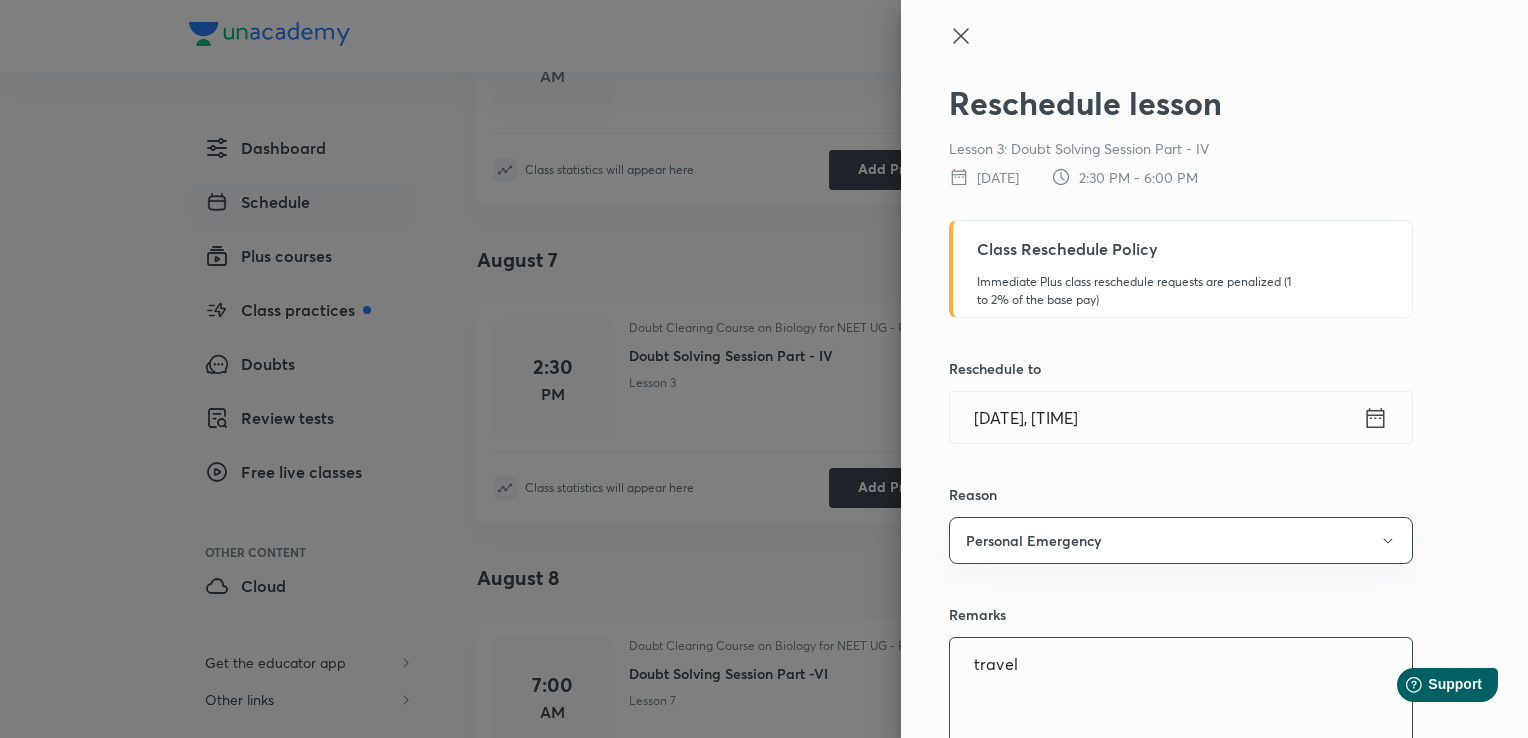 type on "travel" 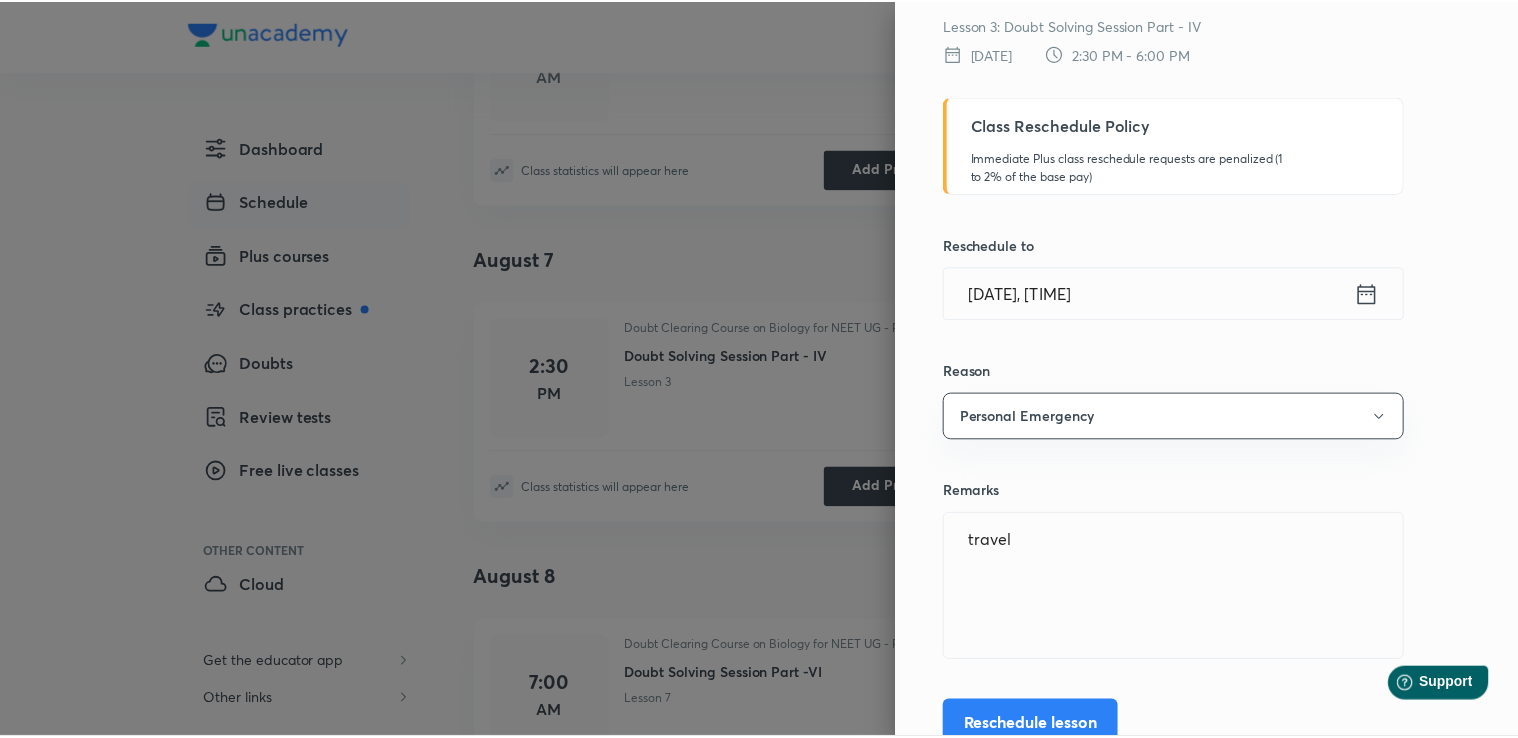 scroll, scrollTop: 132, scrollLeft: 0, axis: vertical 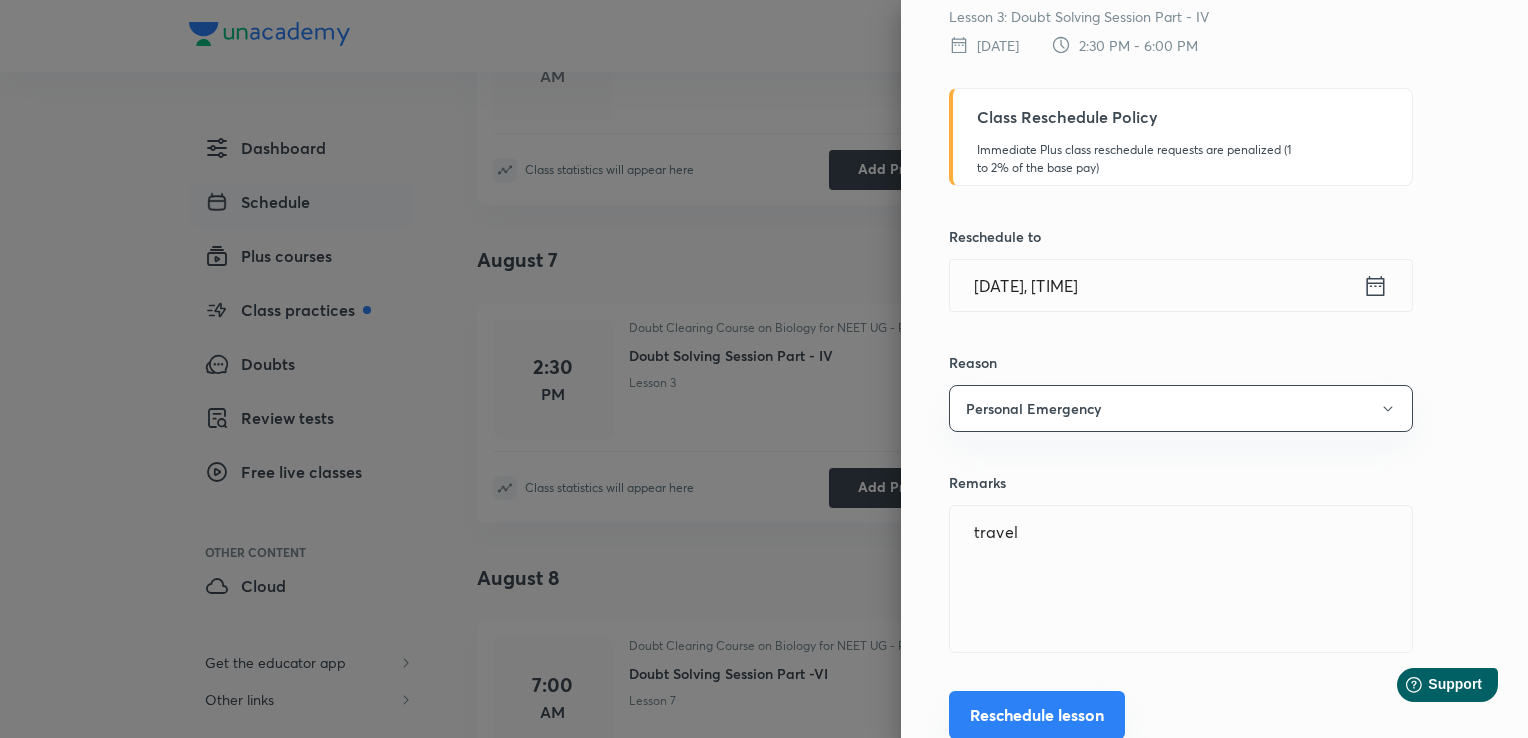 click on "Reschedule lesson" at bounding box center [1037, 715] 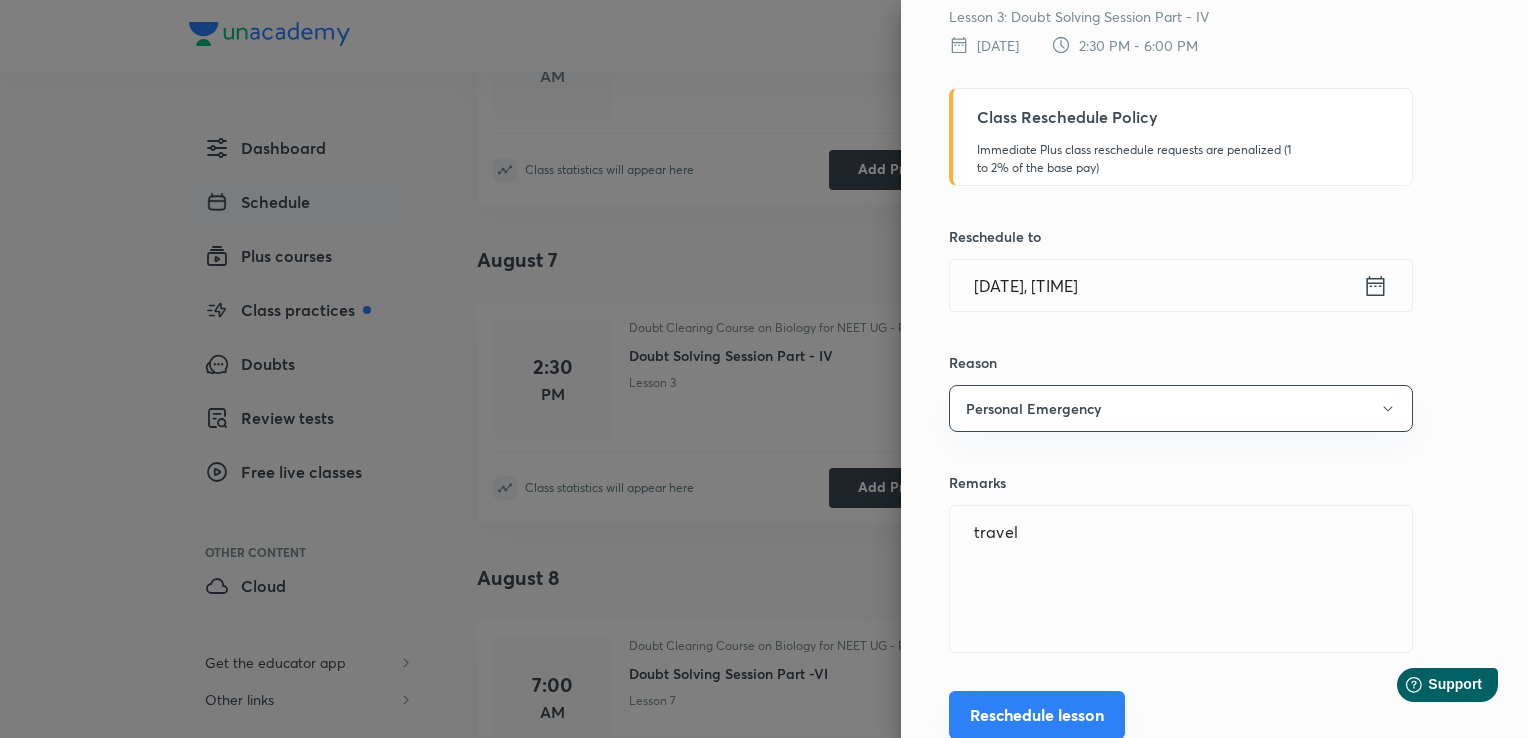 type 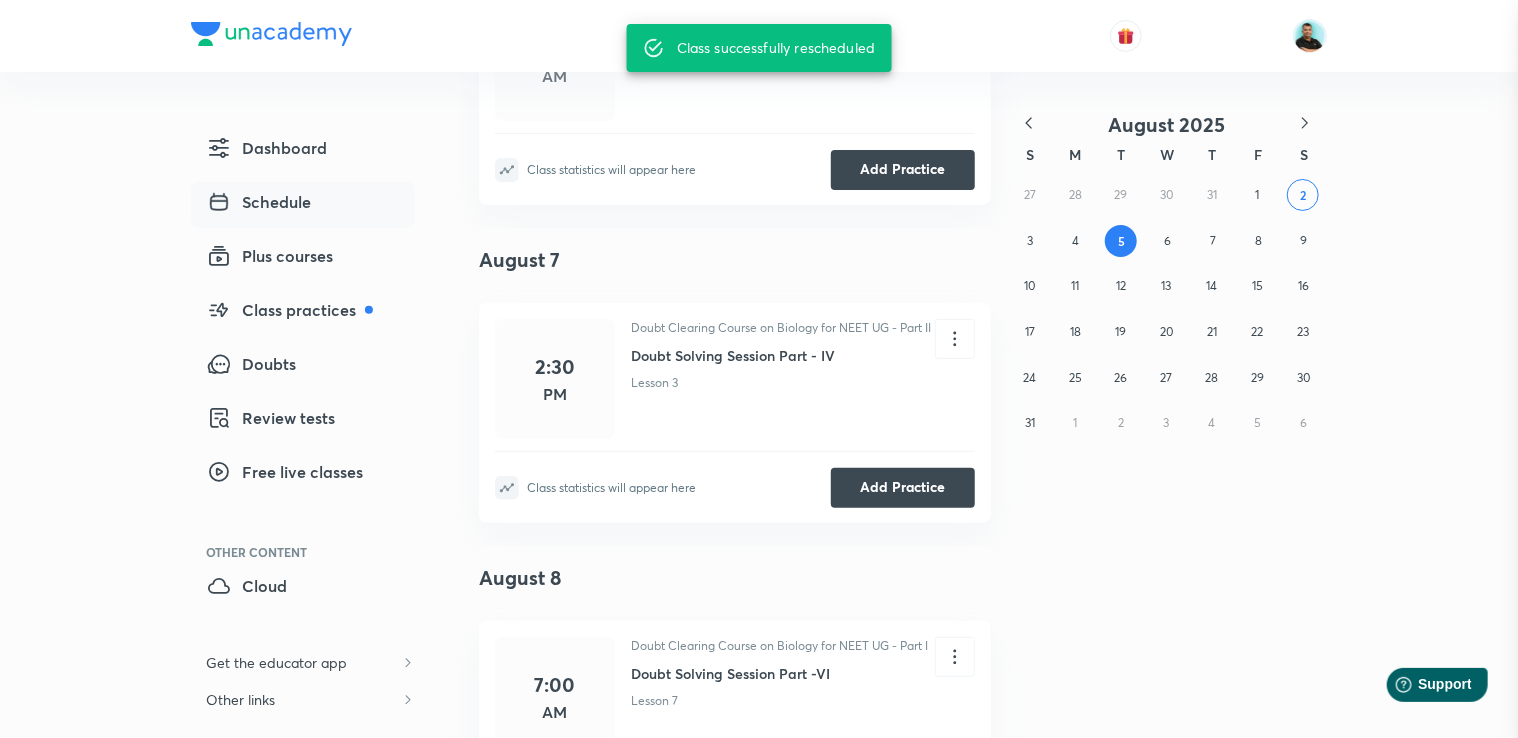 scroll, scrollTop: 36, scrollLeft: 0, axis: vertical 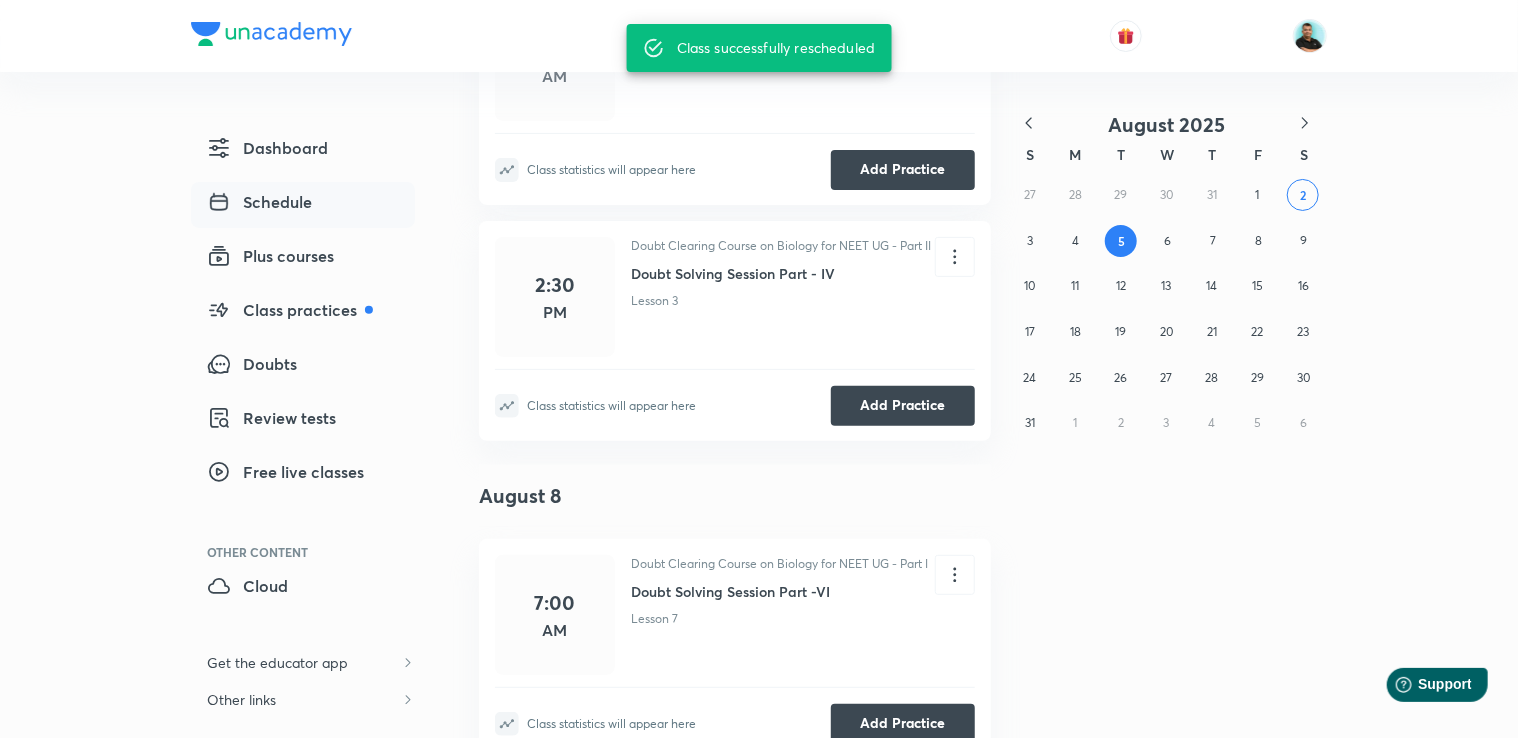 click on "5" at bounding box center [1121, 241] 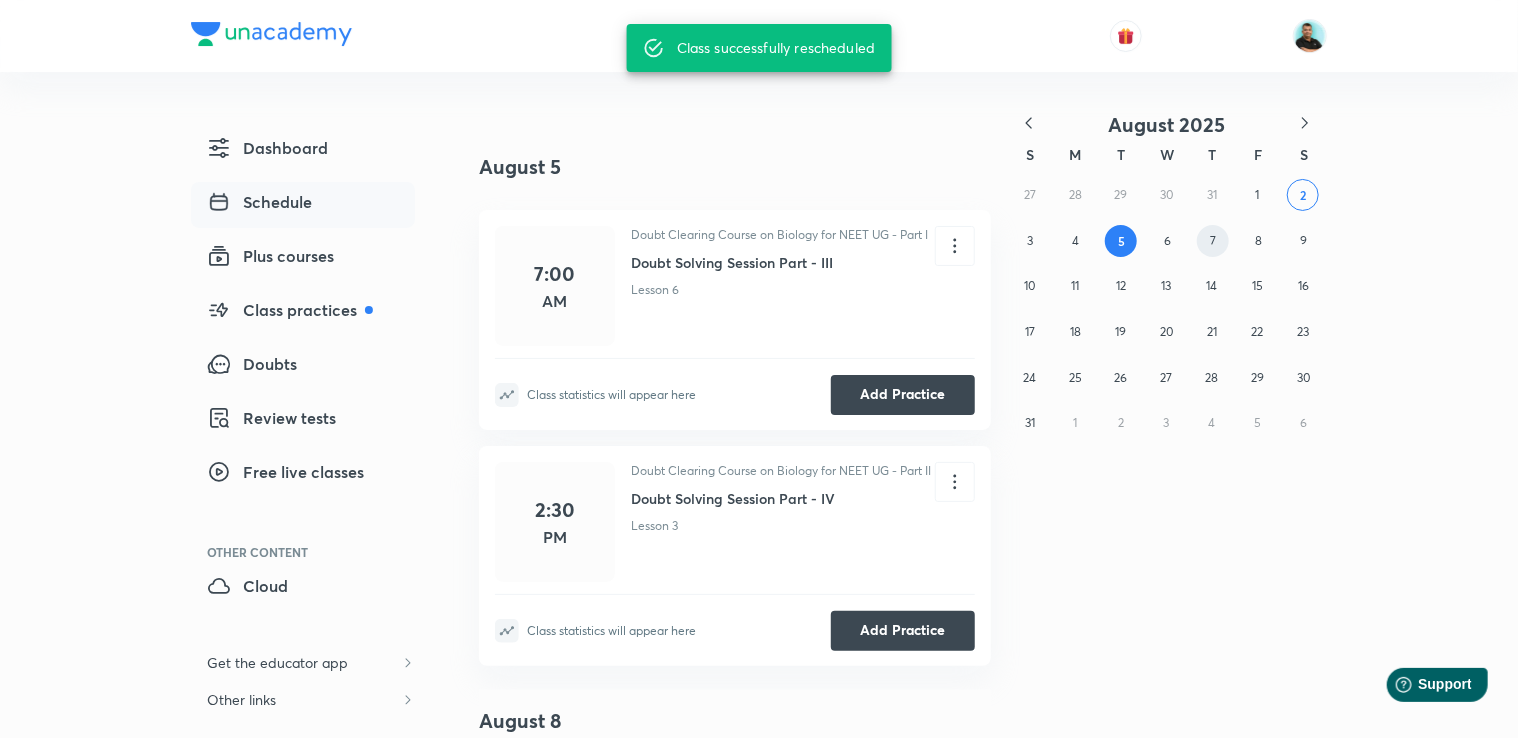 click on "7" at bounding box center (1213, 241) 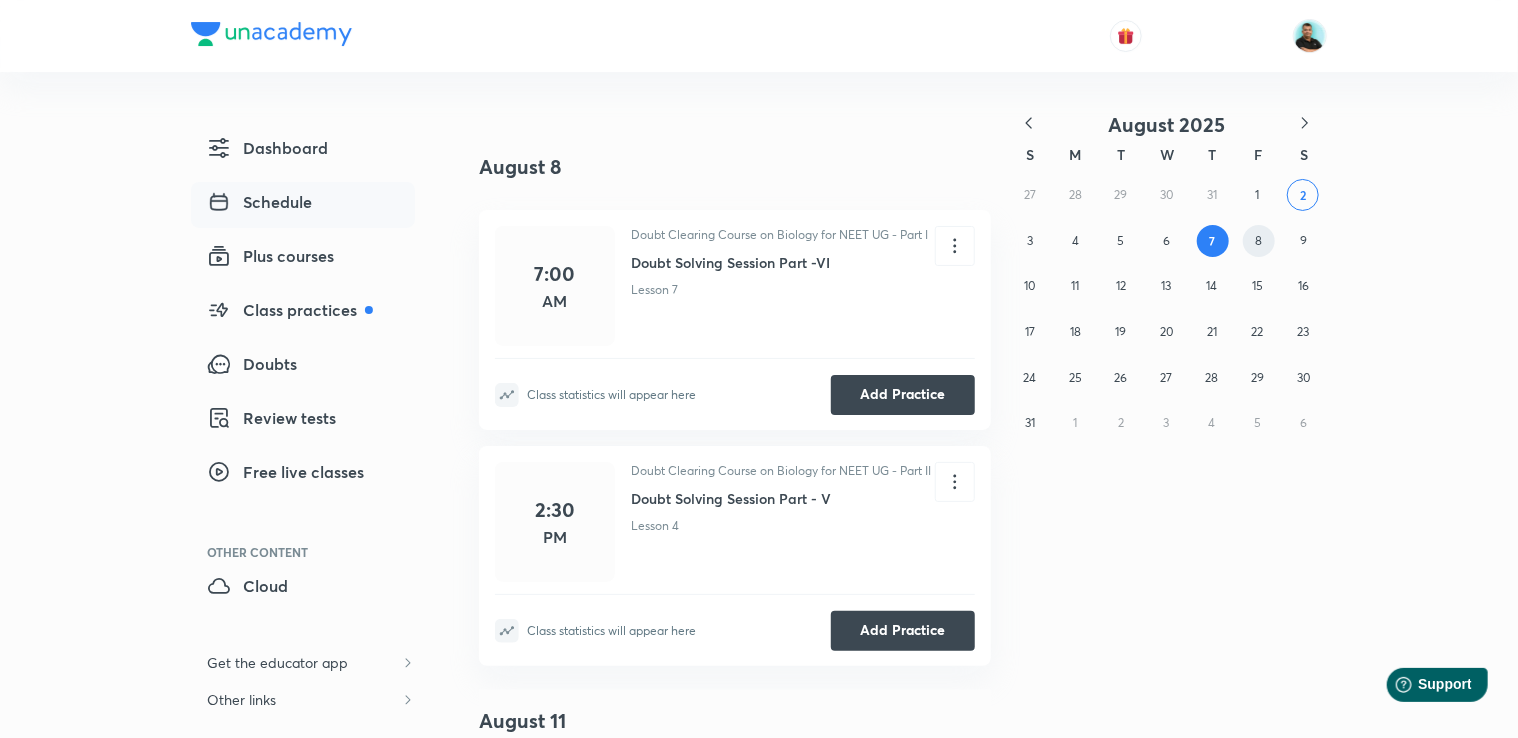 click on "8" at bounding box center [1259, 241] 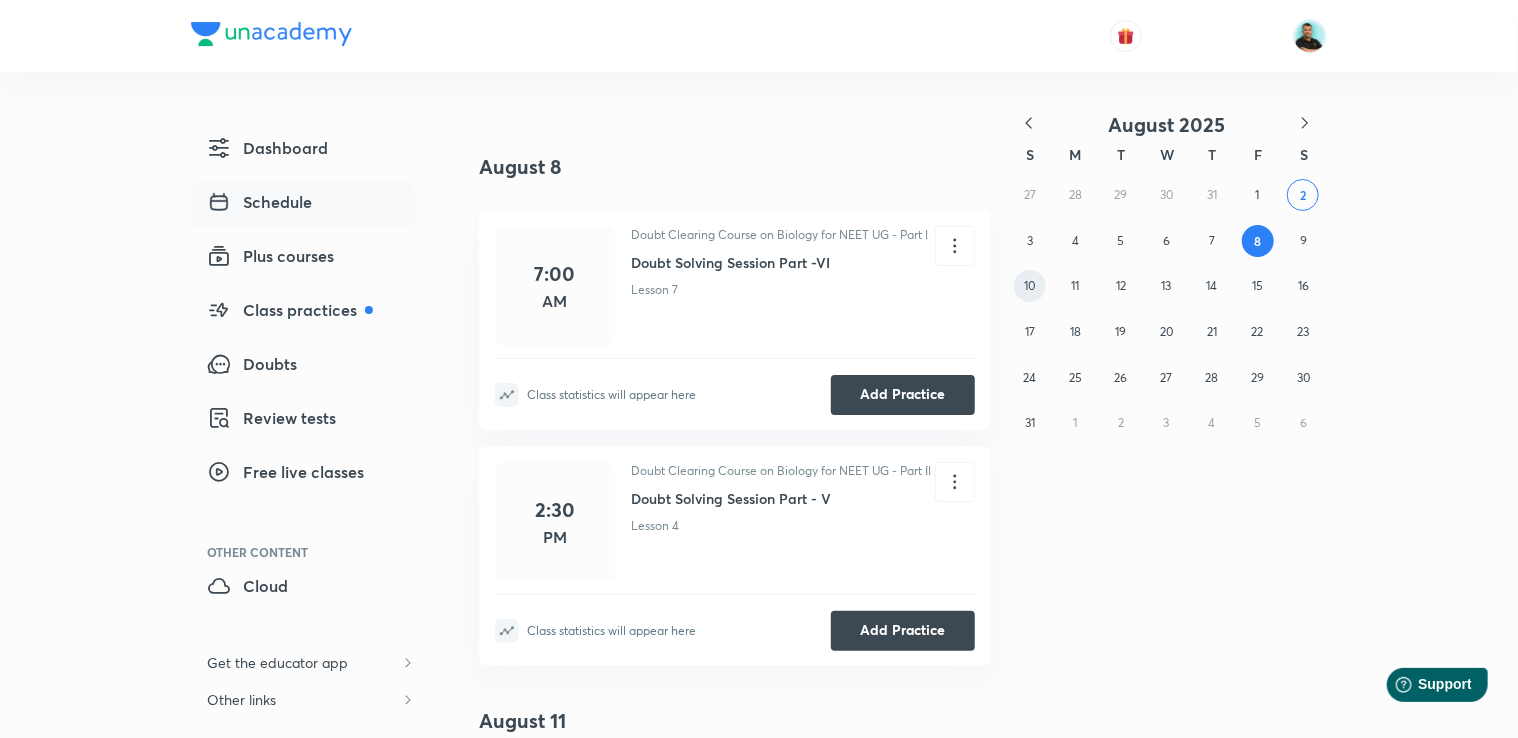 click on "10" at bounding box center [1029, 285] 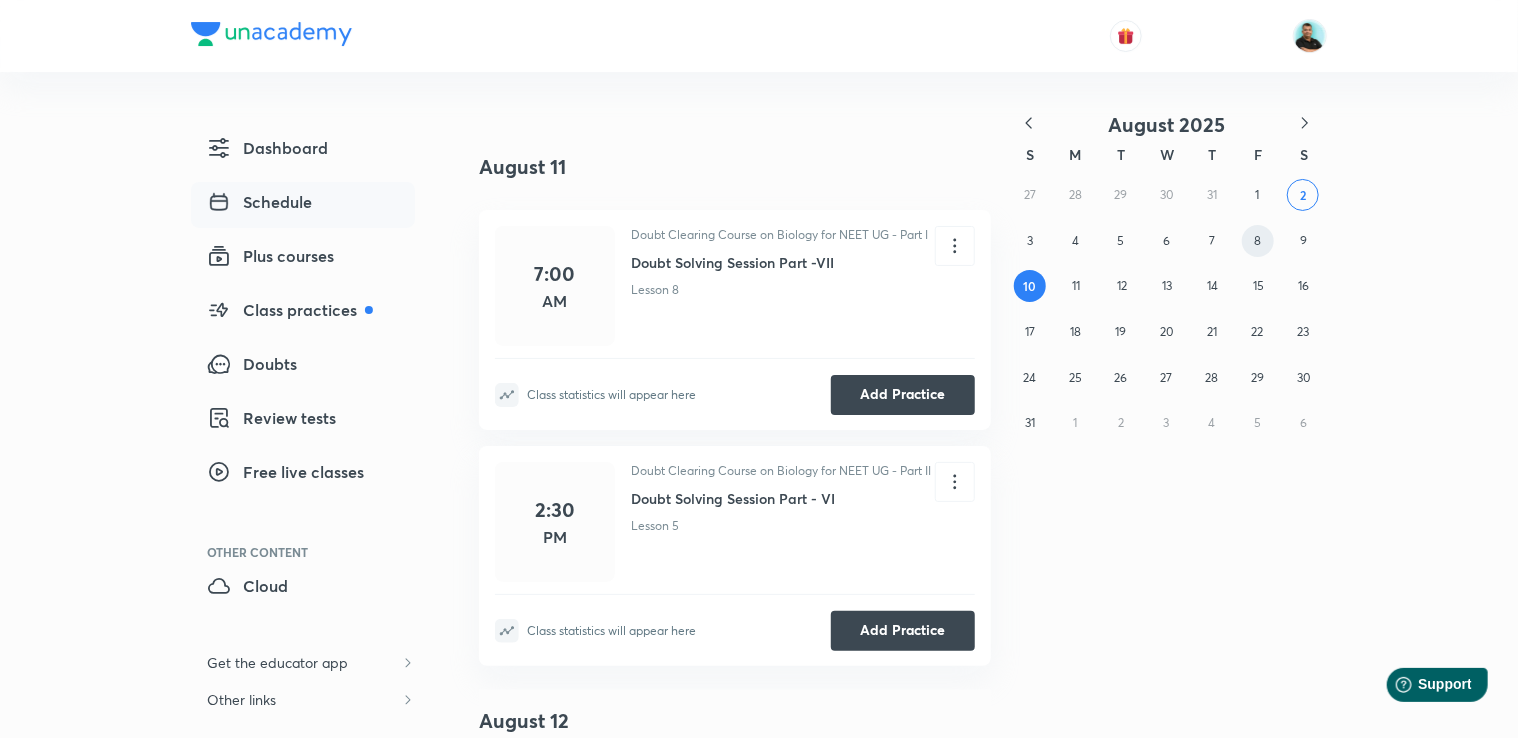 click on "8" at bounding box center [1257, 240] 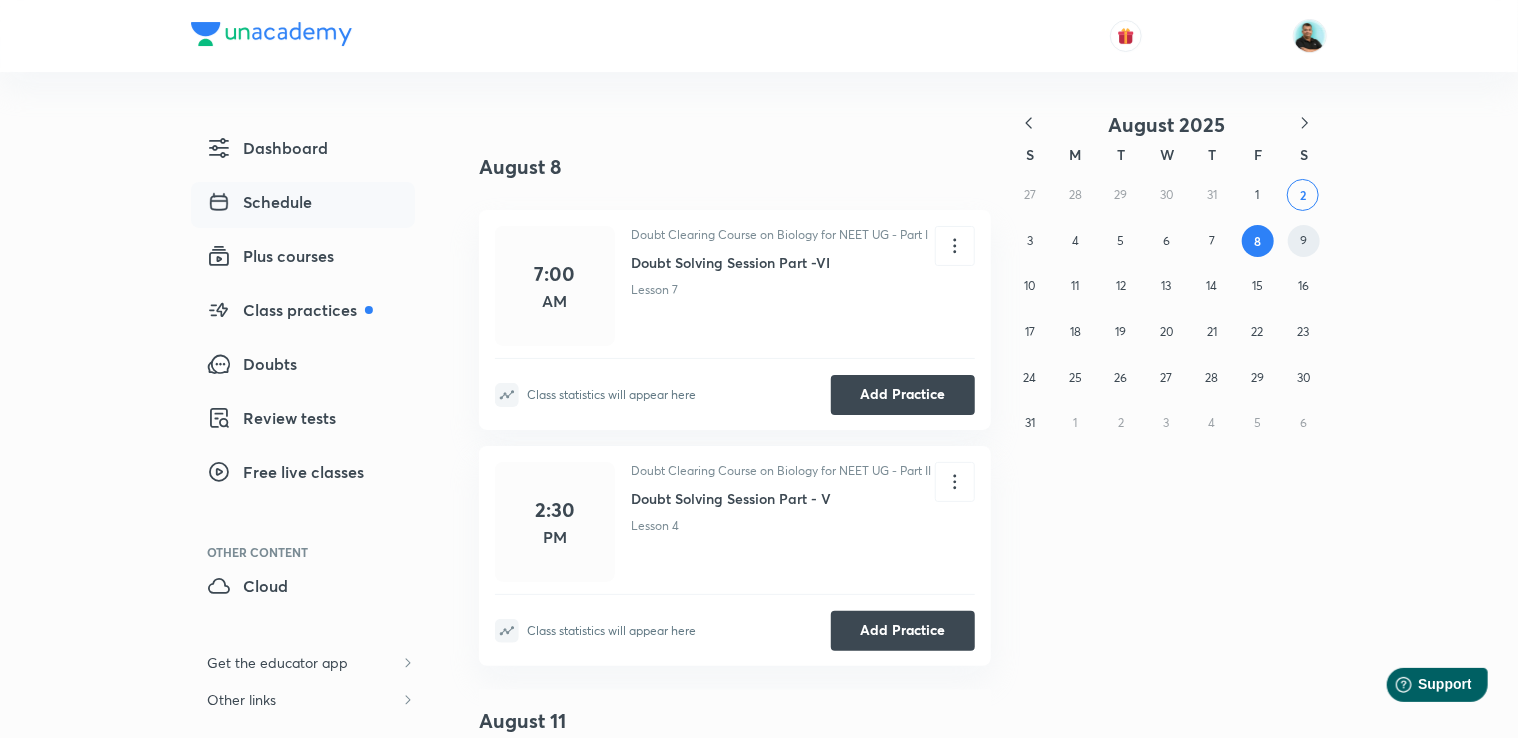 click on "9" at bounding box center (1304, 241) 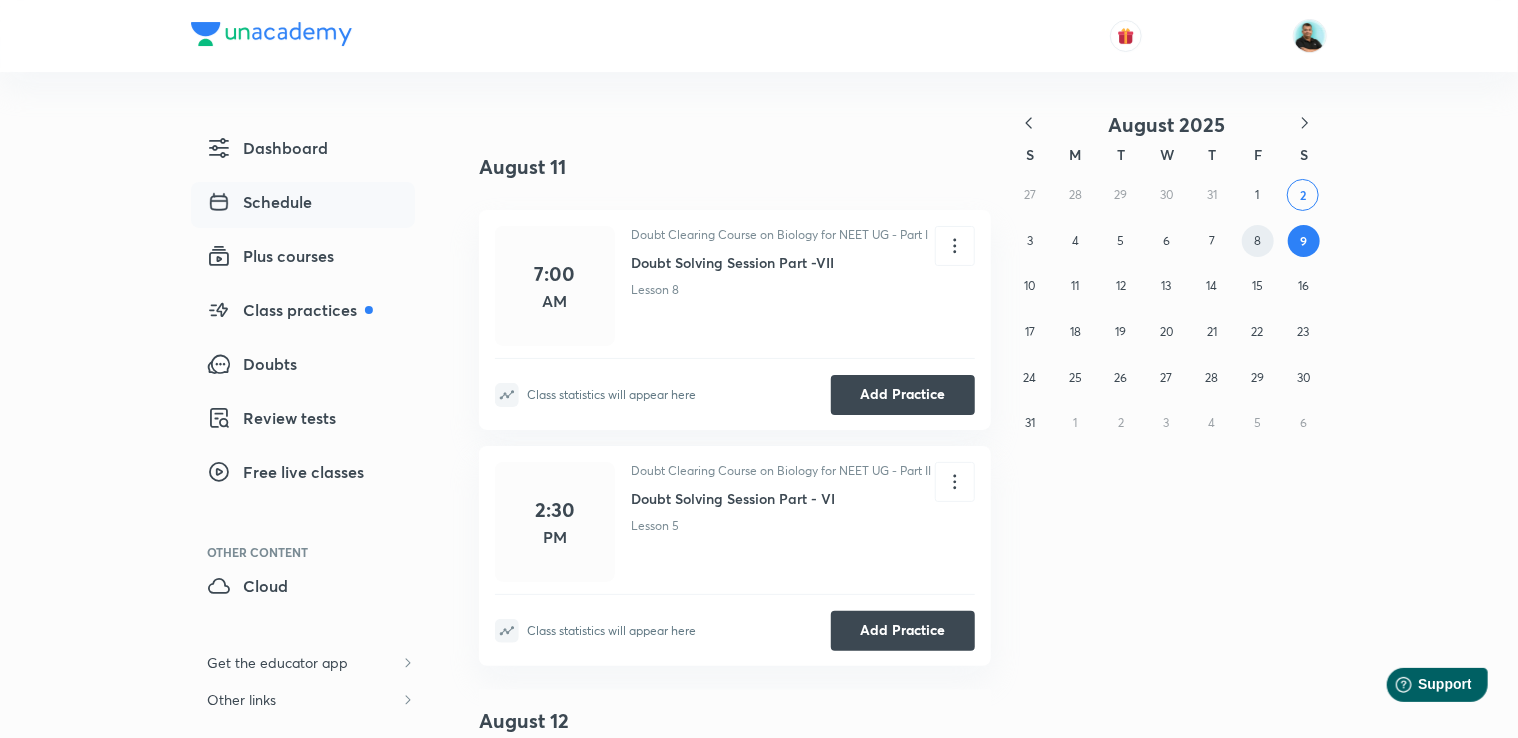 click on "8" at bounding box center [1257, 240] 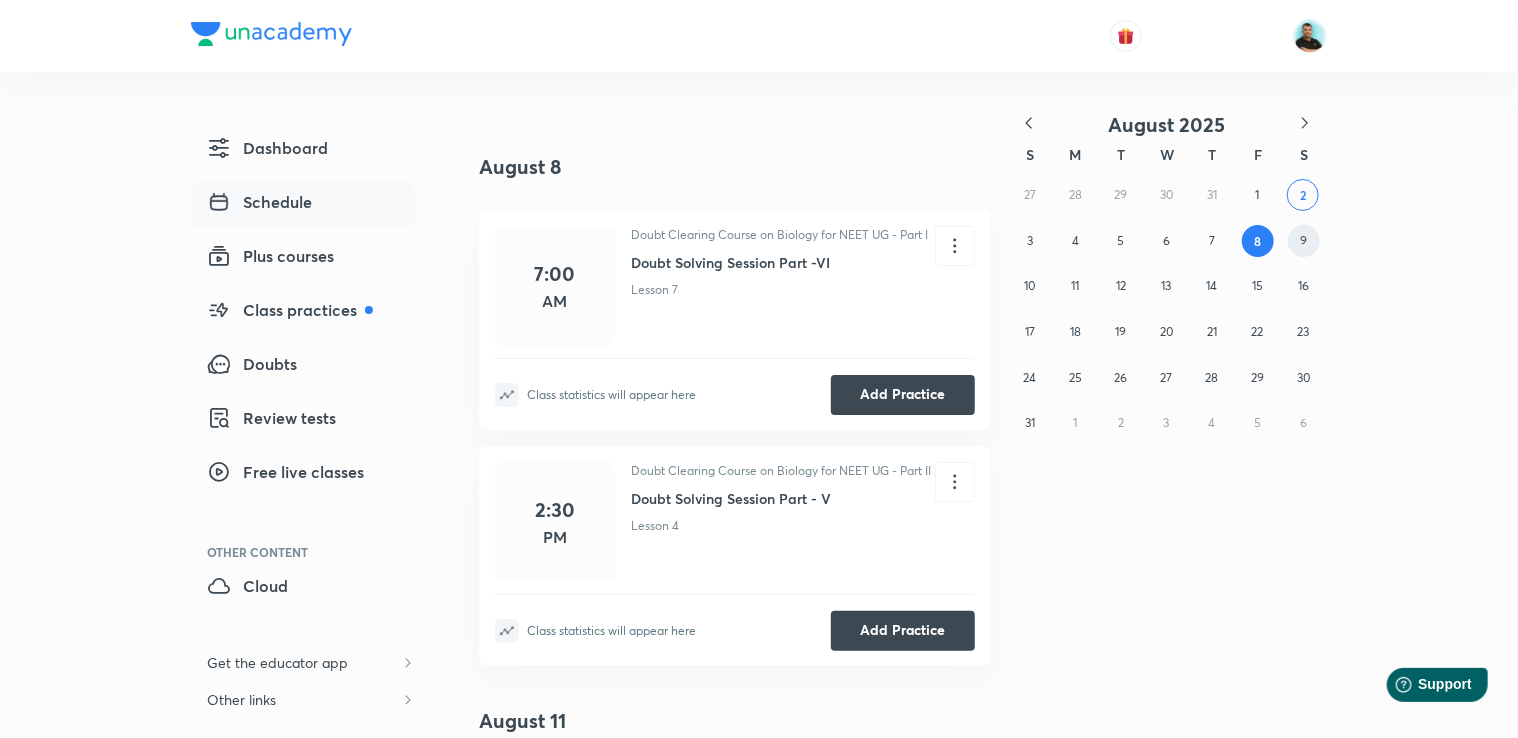 click on "9" at bounding box center (1304, 240) 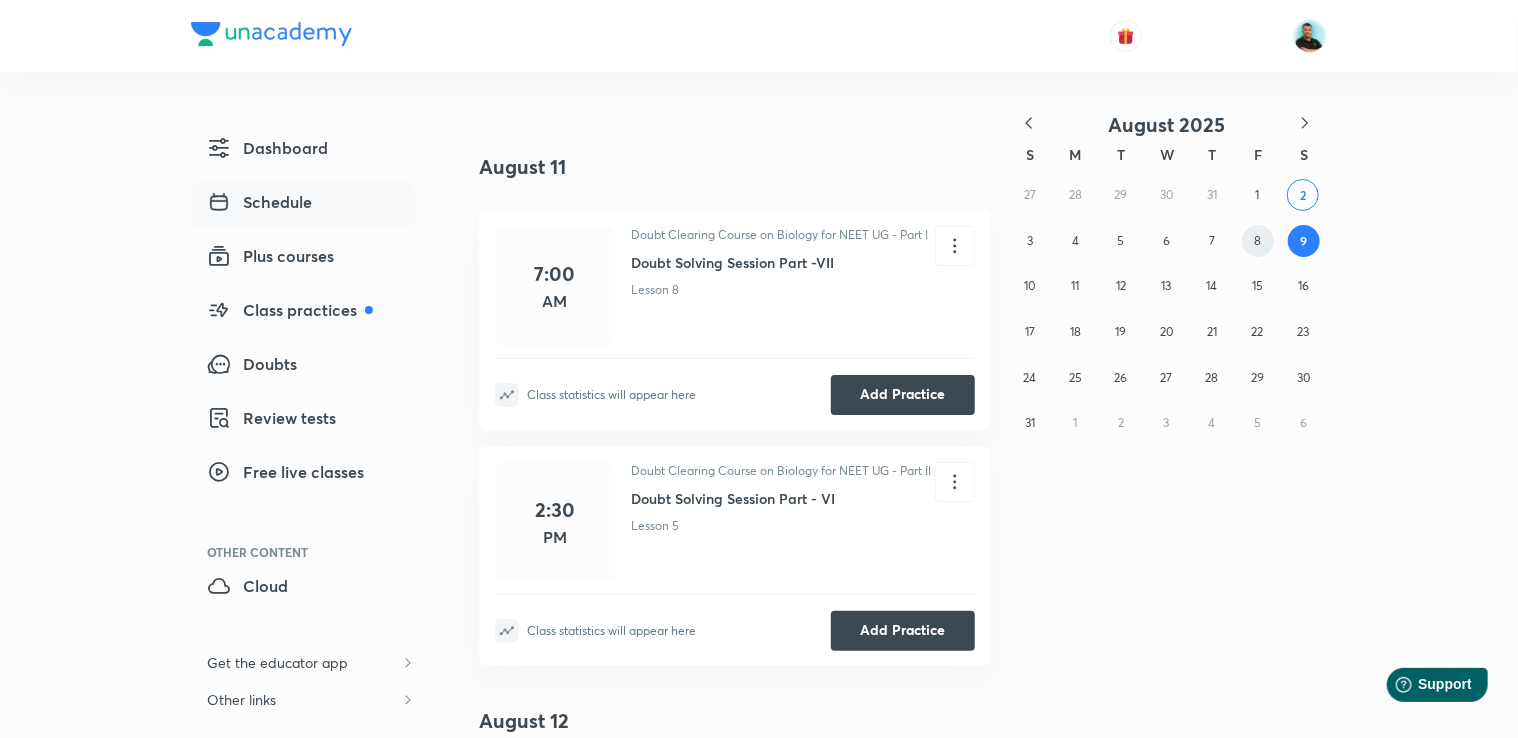 click on "8" at bounding box center (1258, 241) 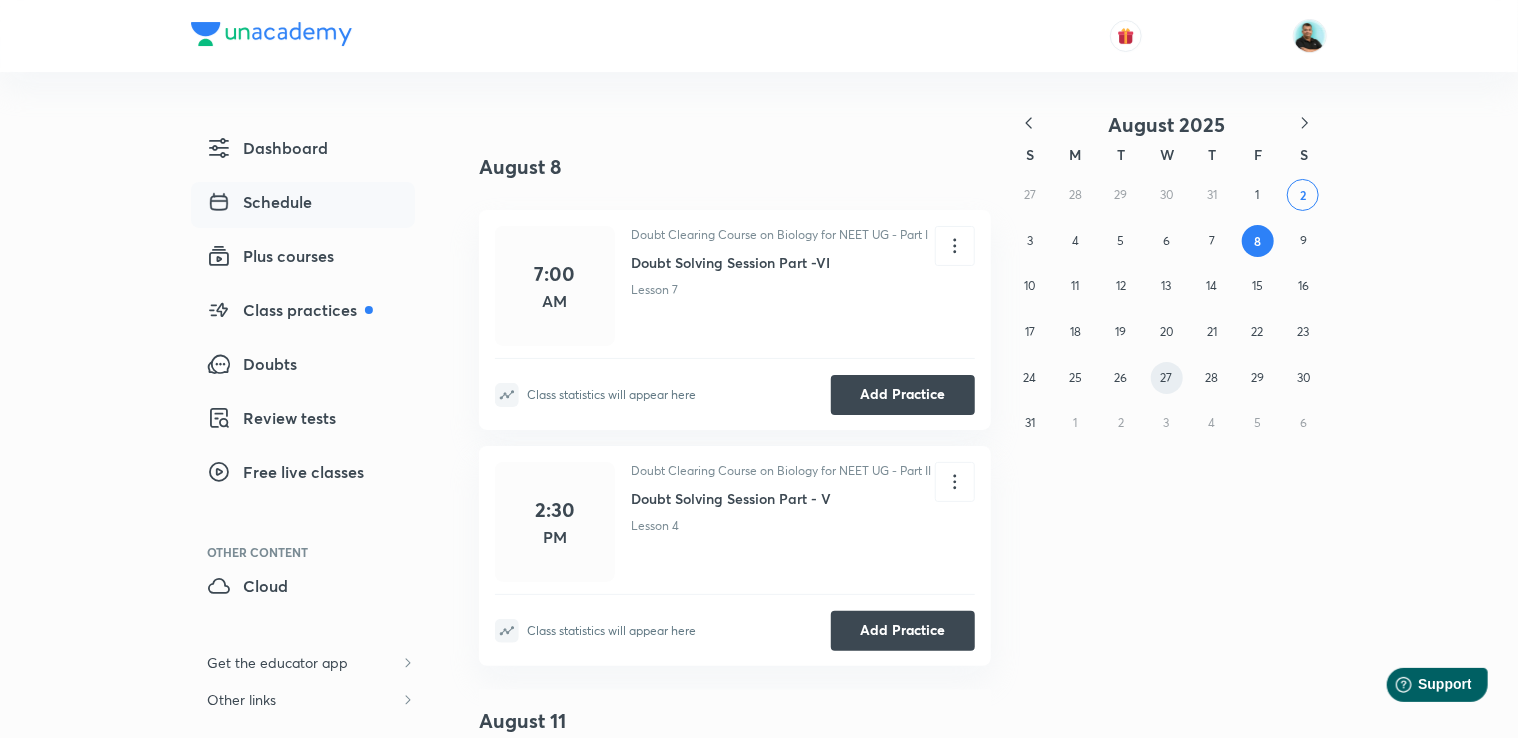 click on "27" at bounding box center [1167, 378] 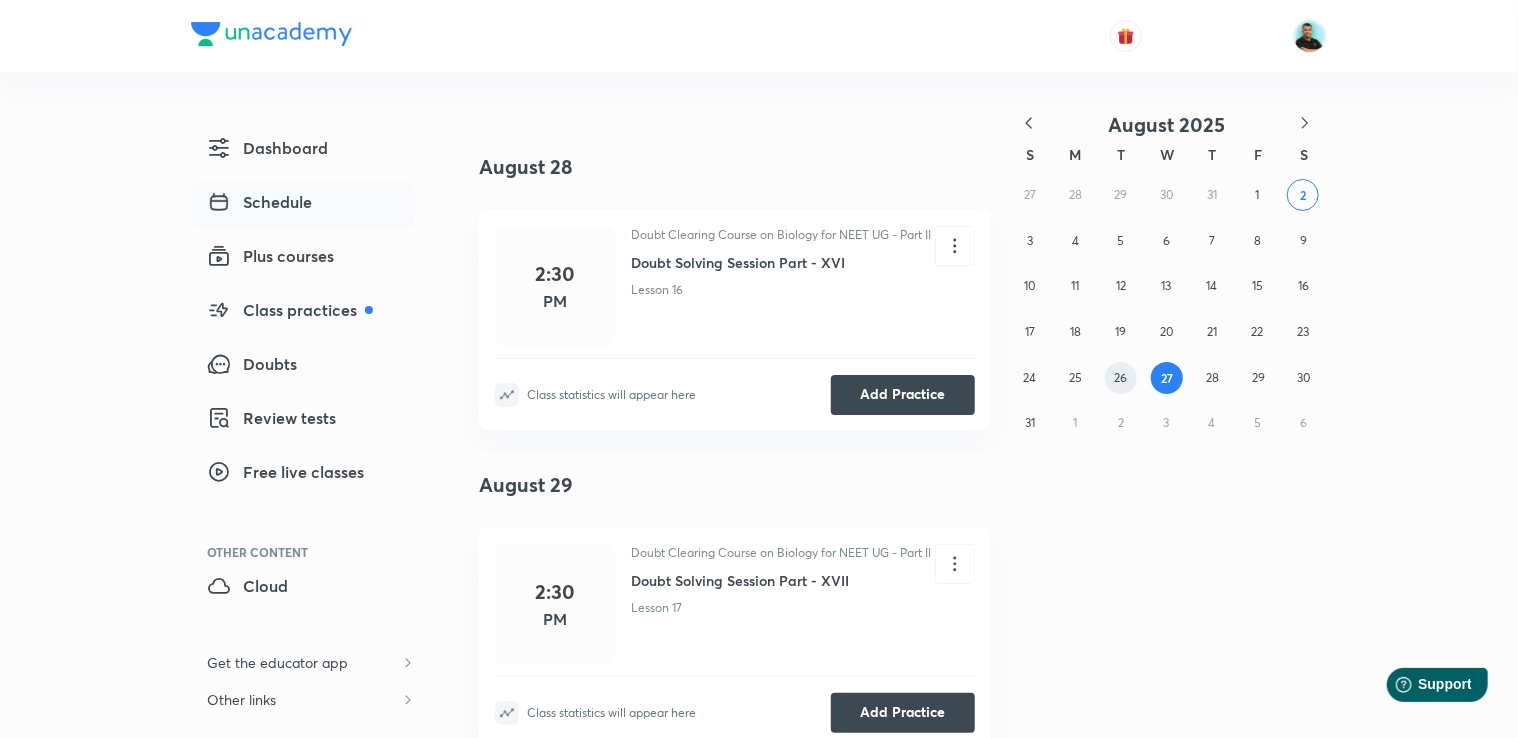 click on "26" at bounding box center (1120, 377) 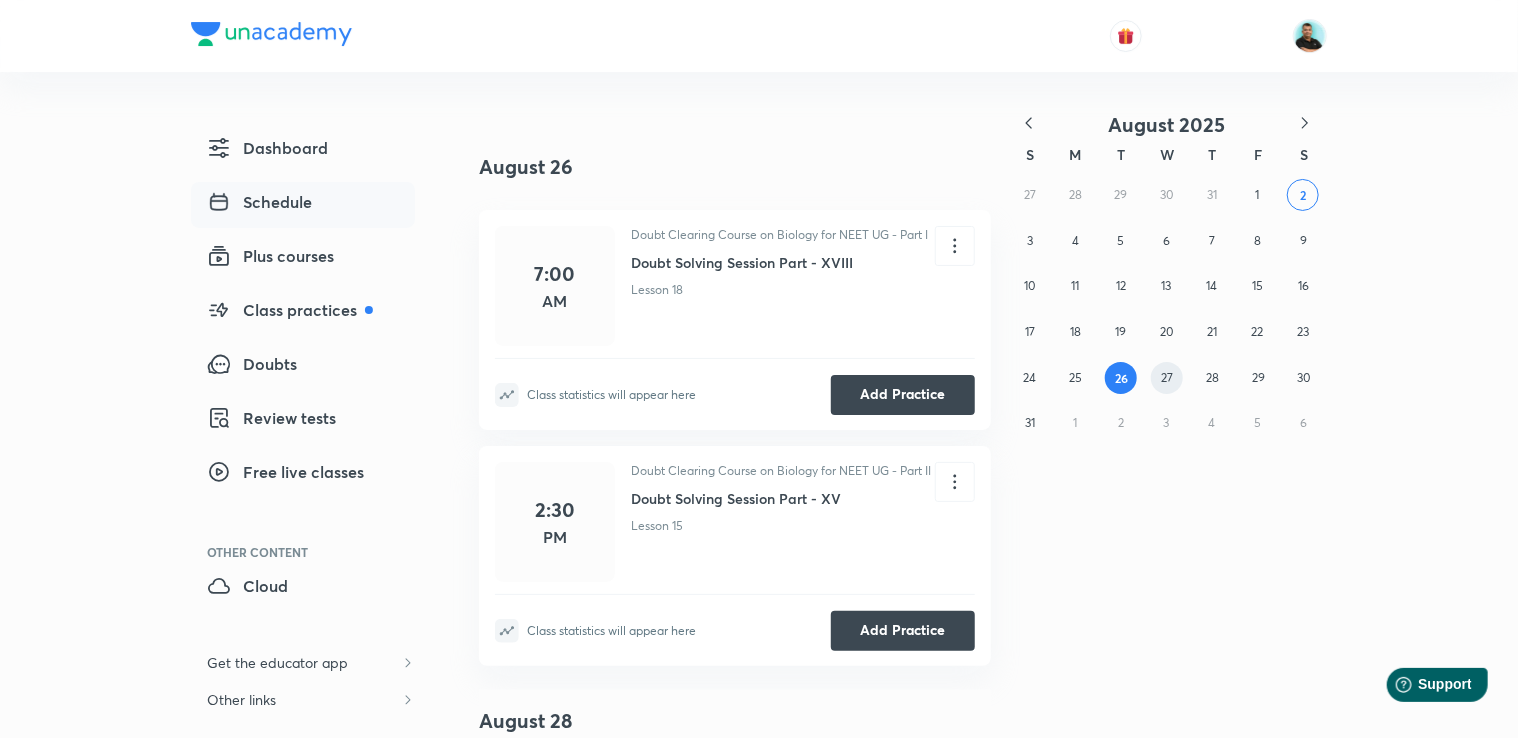 click on "27" at bounding box center (1167, 377) 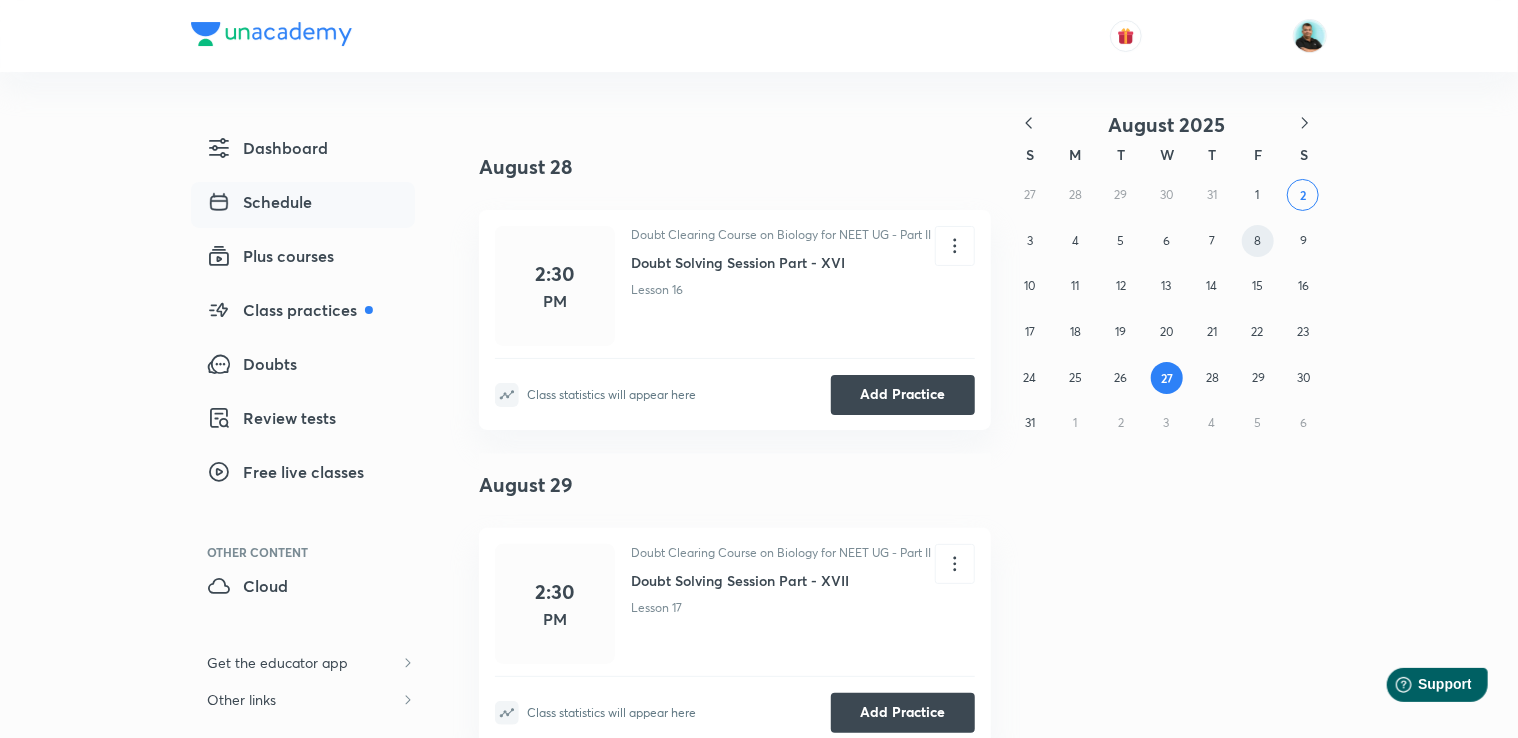 click on "8" at bounding box center [1257, 240] 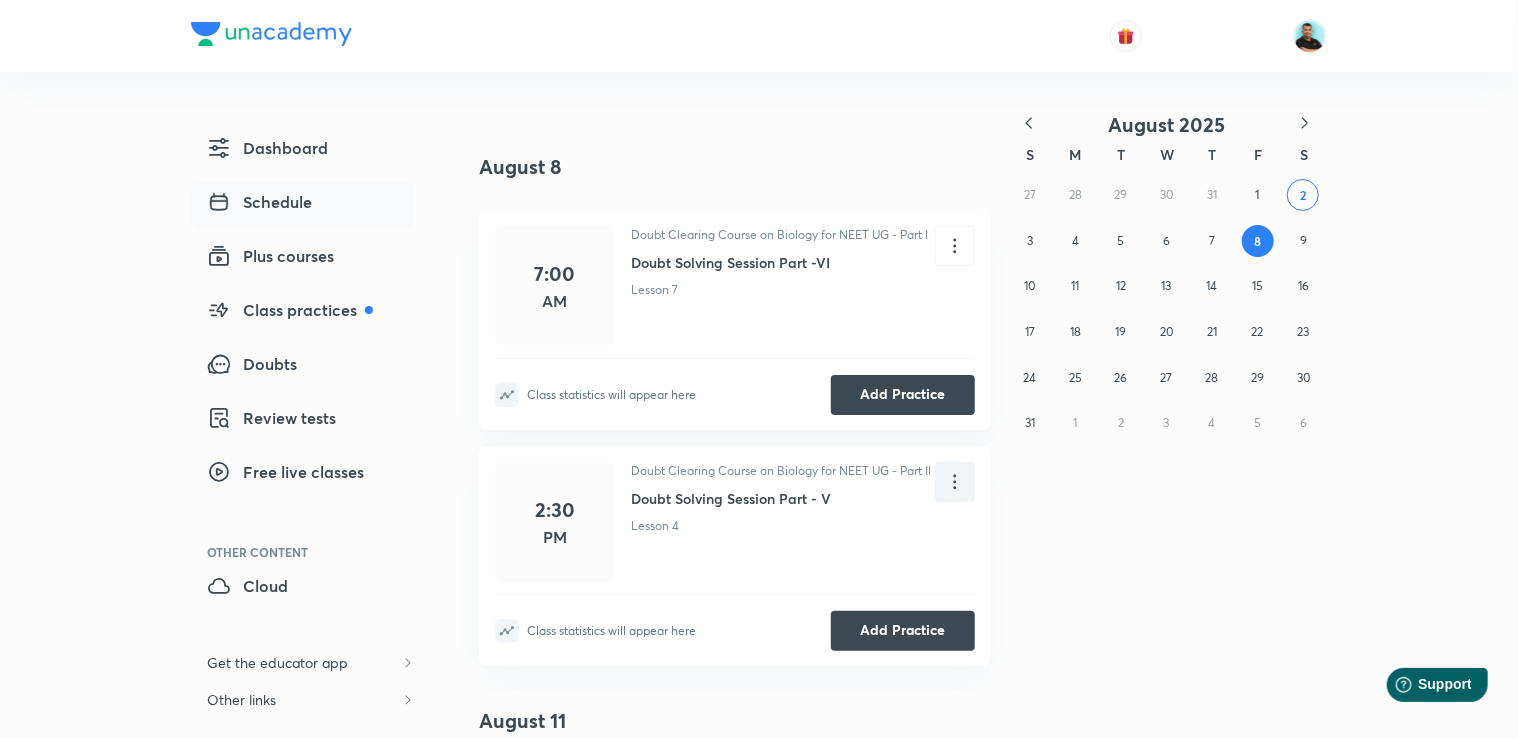 click 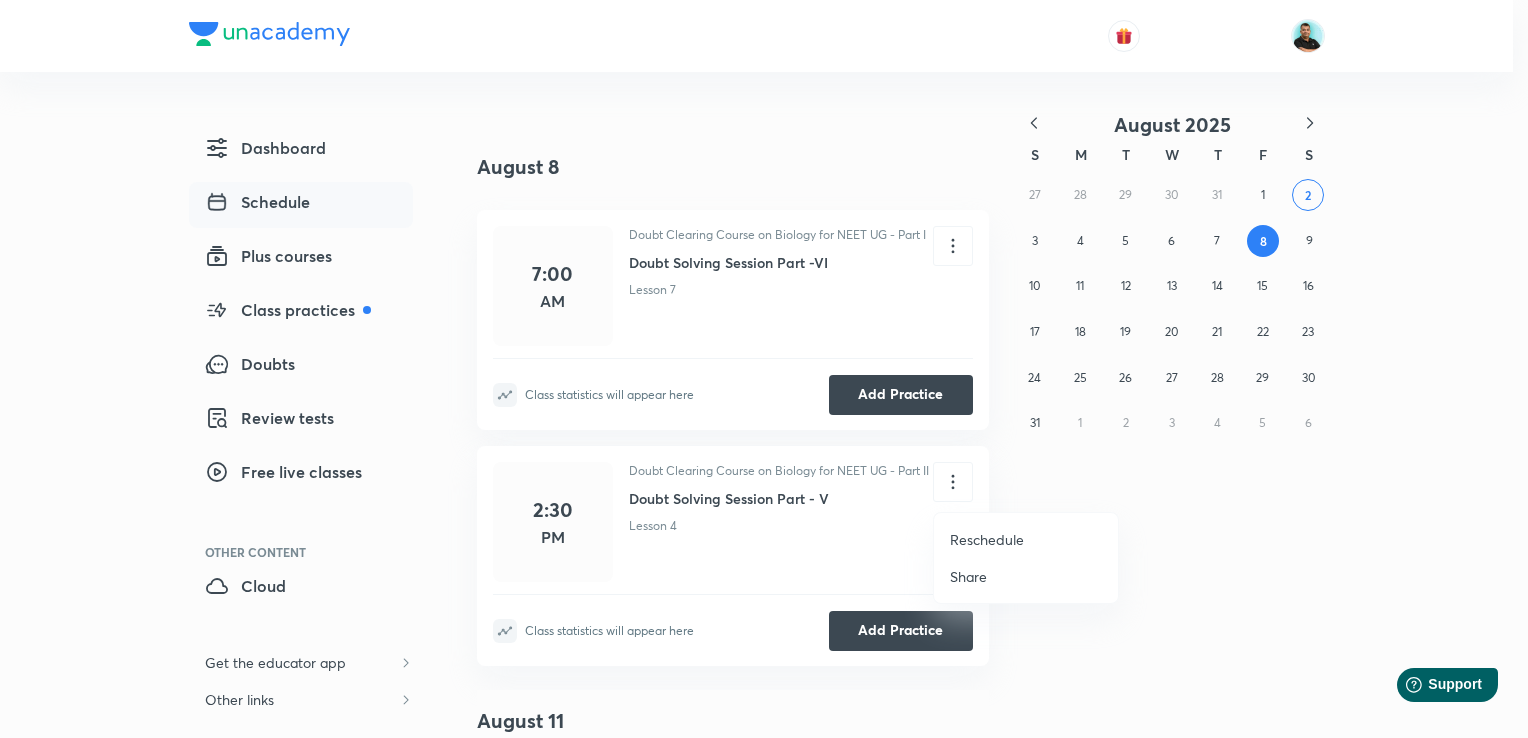 click on "Reschedule" at bounding box center [987, 539] 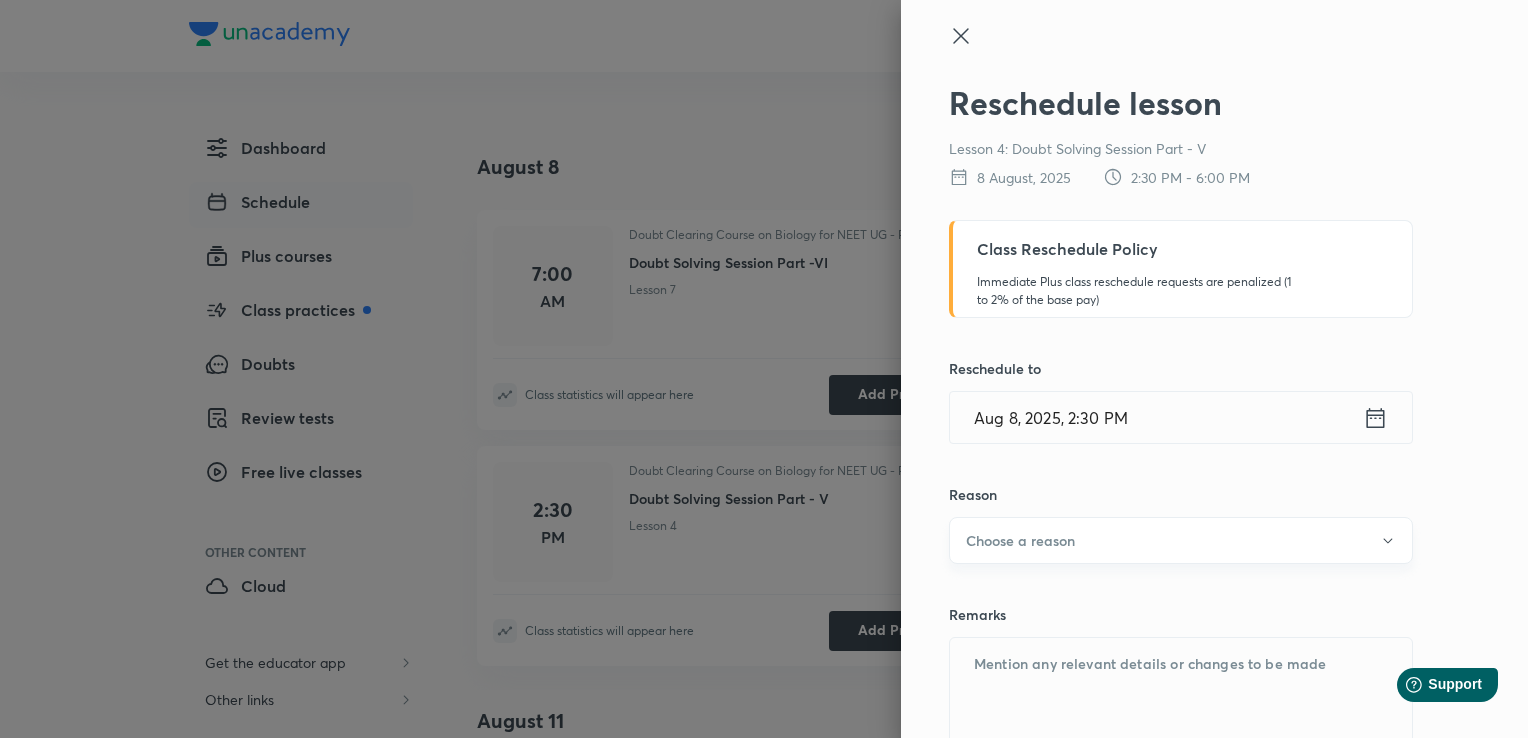click on "Choose a reason" at bounding box center [1181, 540] 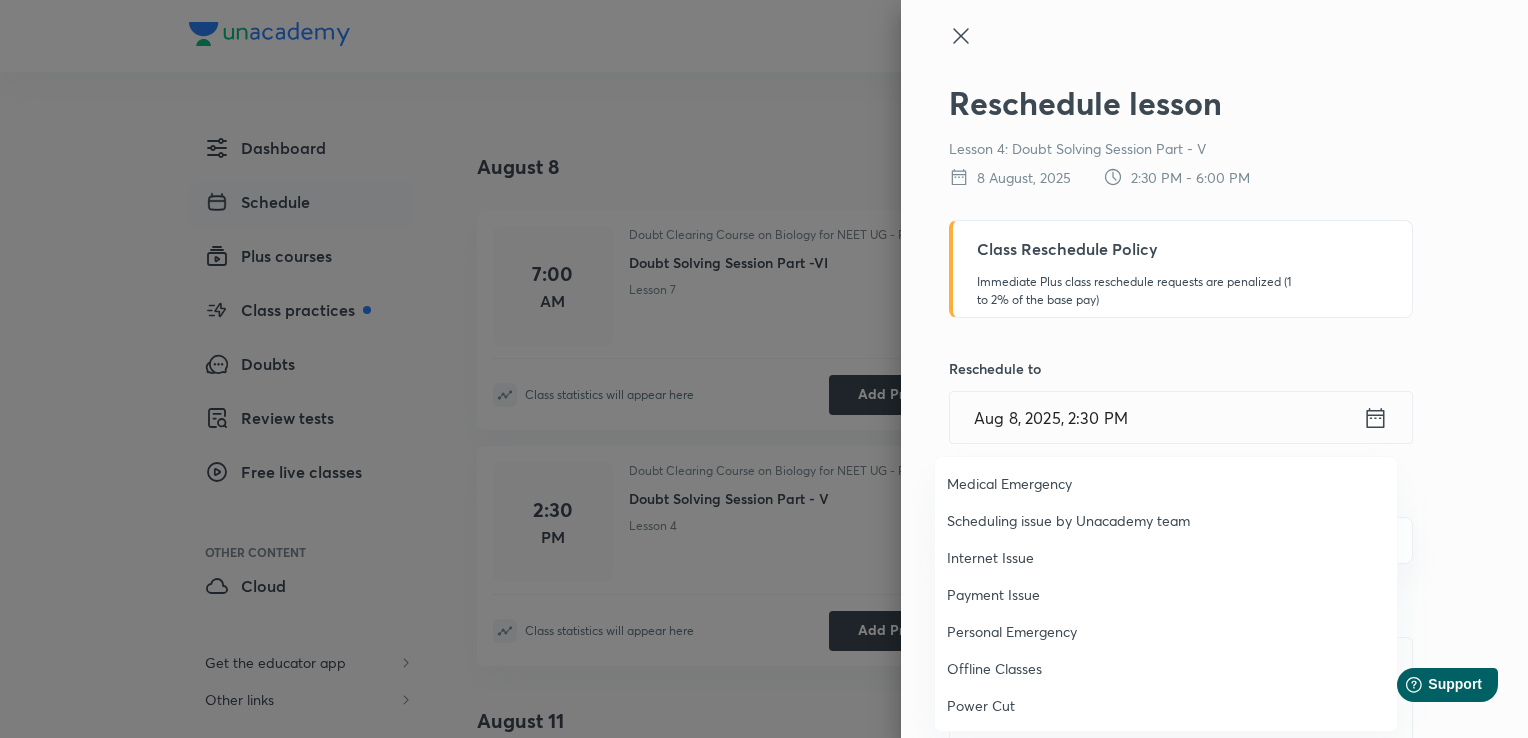 click on "Personal Emergency" at bounding box center [1166, 631] 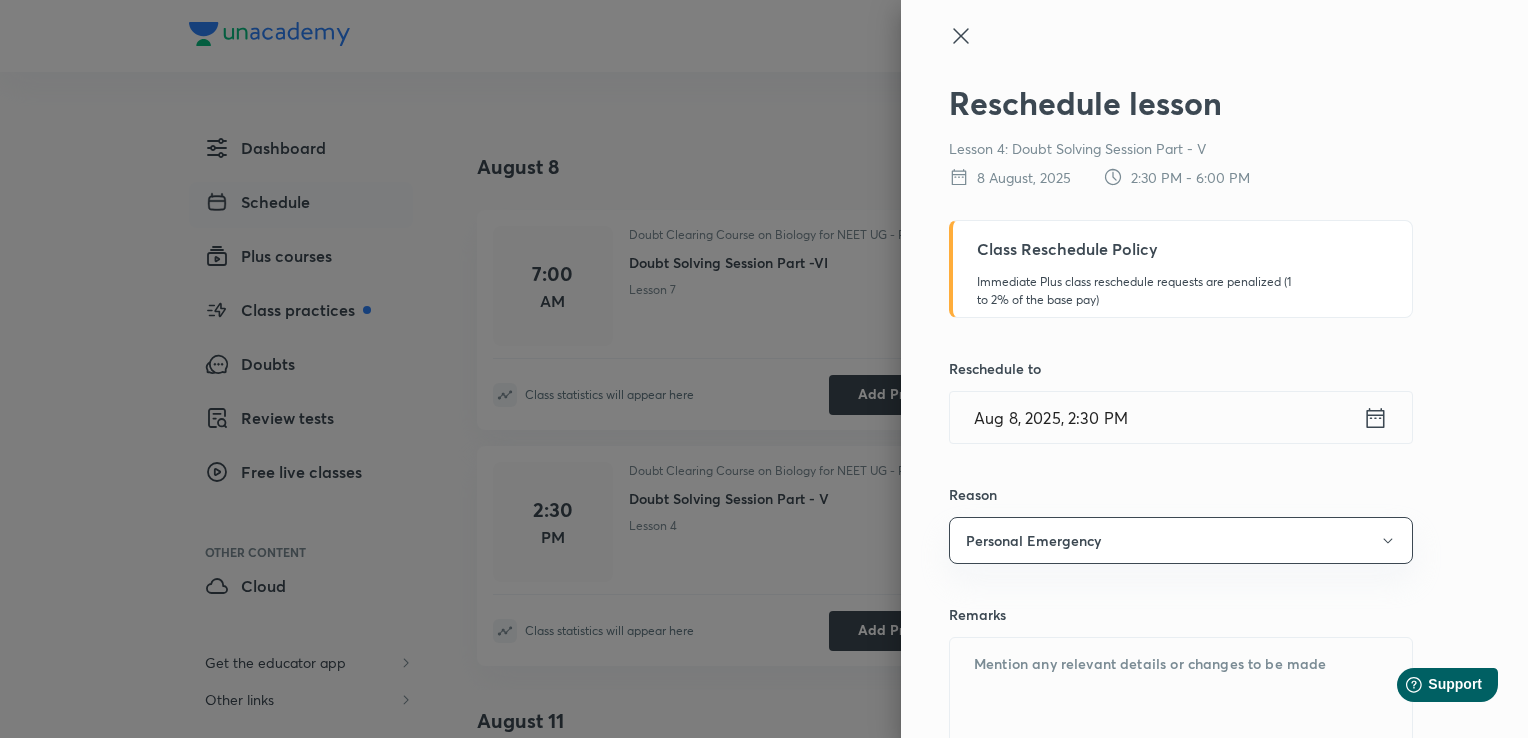 click 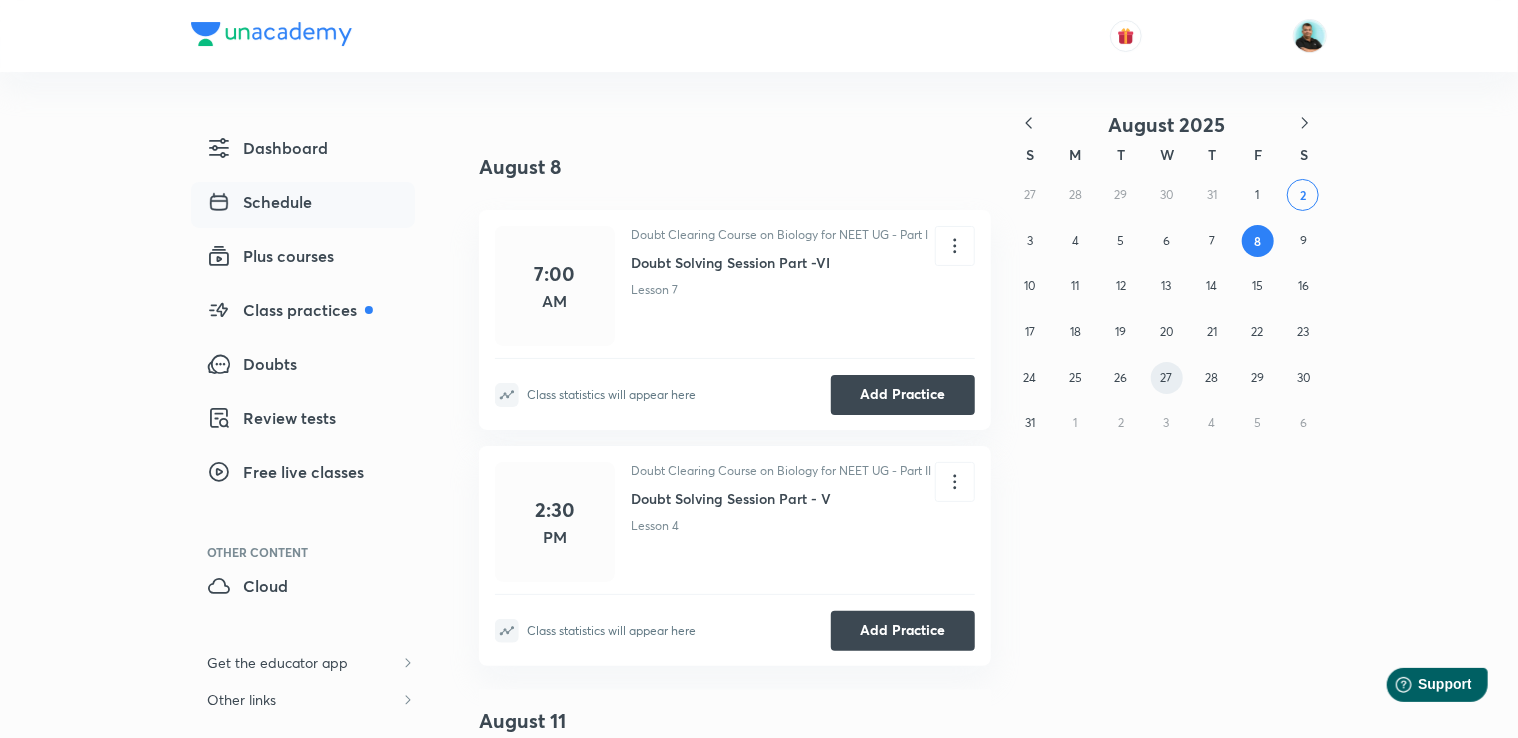 click on "27" at bounding box center (1167, 377) 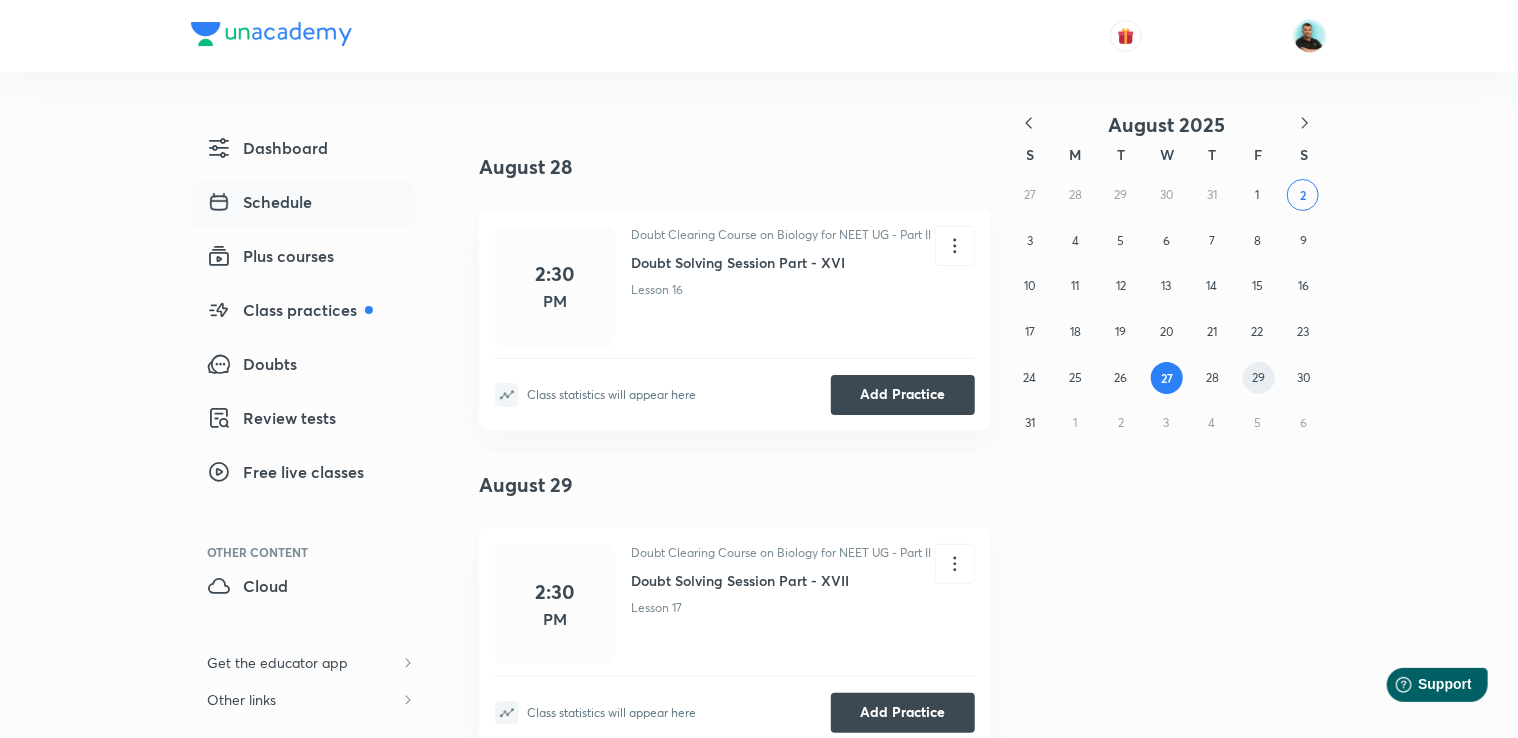click on "29" at bounding box center [1259, 378] 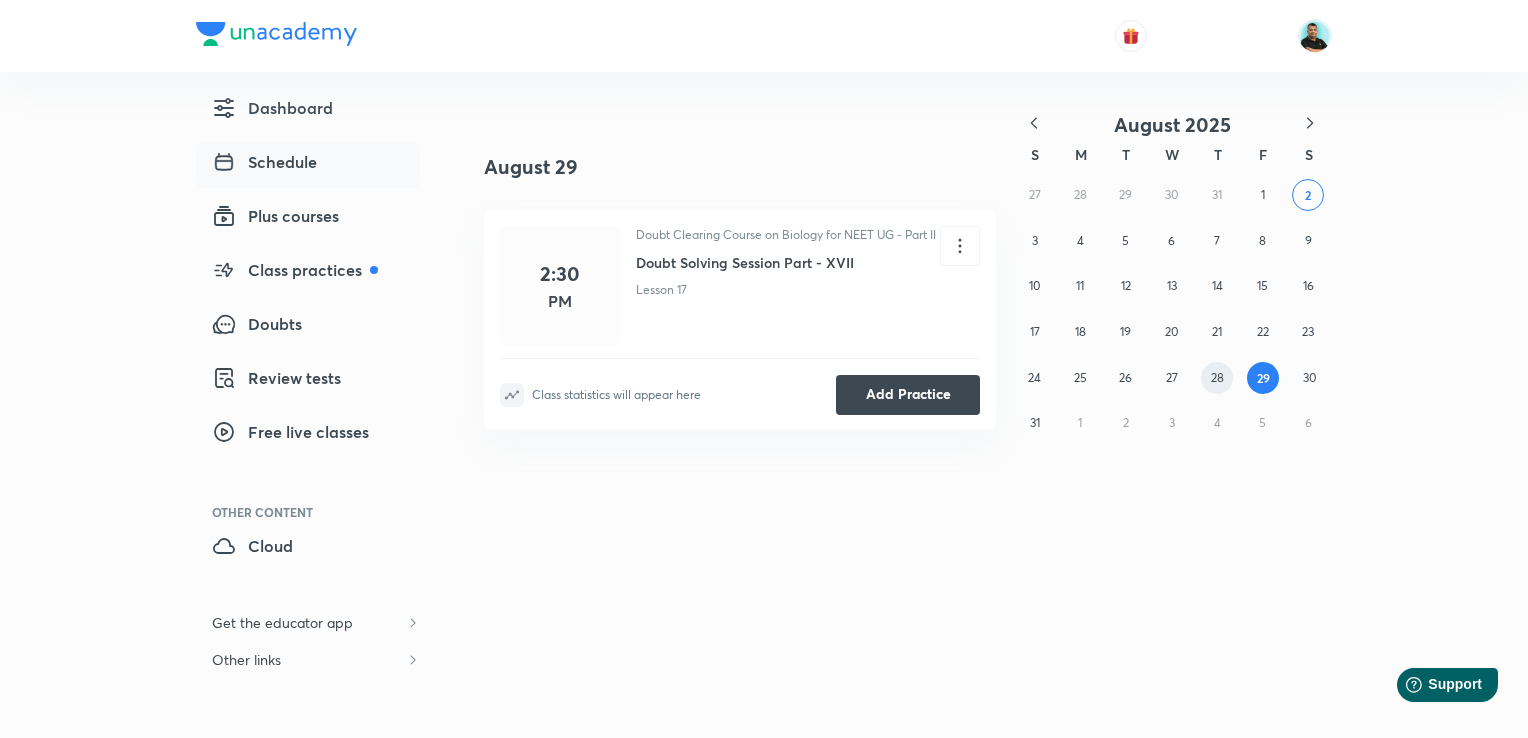 click on "28" at bounding box center [1217, 377] 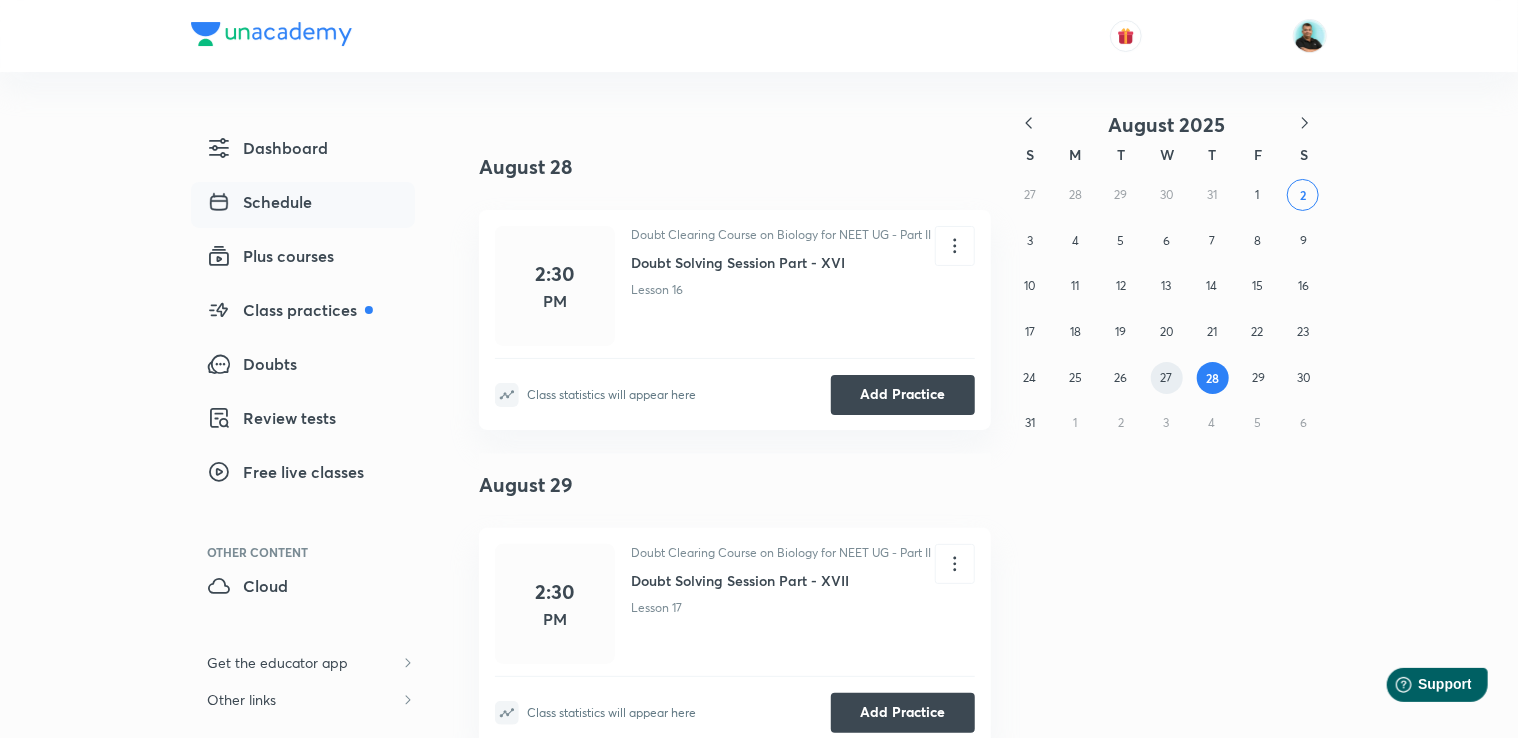 click on "27" at bounding box center (1167, 377) 